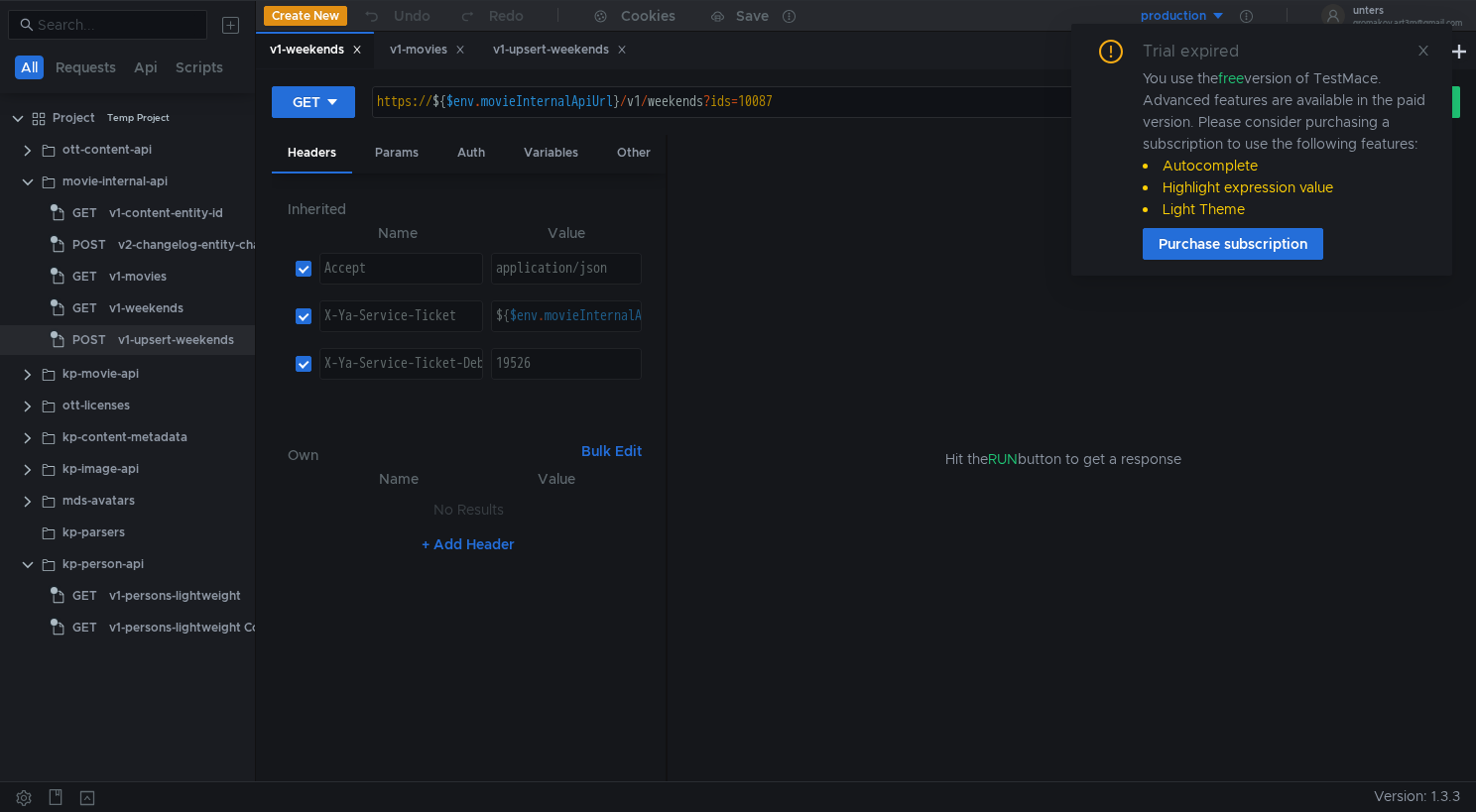 scroll, scrollTop: 0, scrollLeft: 0, axis: both 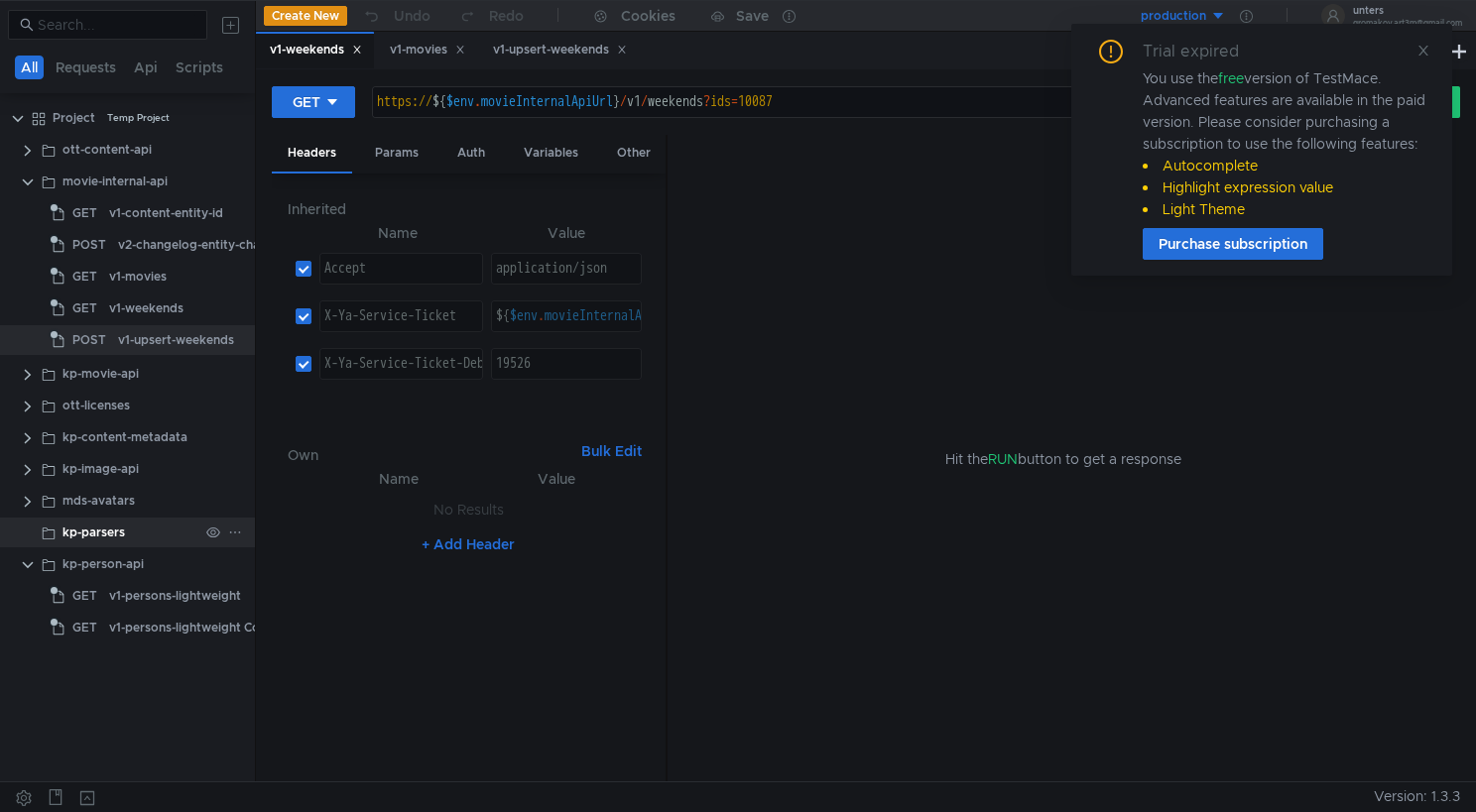 click at bounding box center (28, 182) 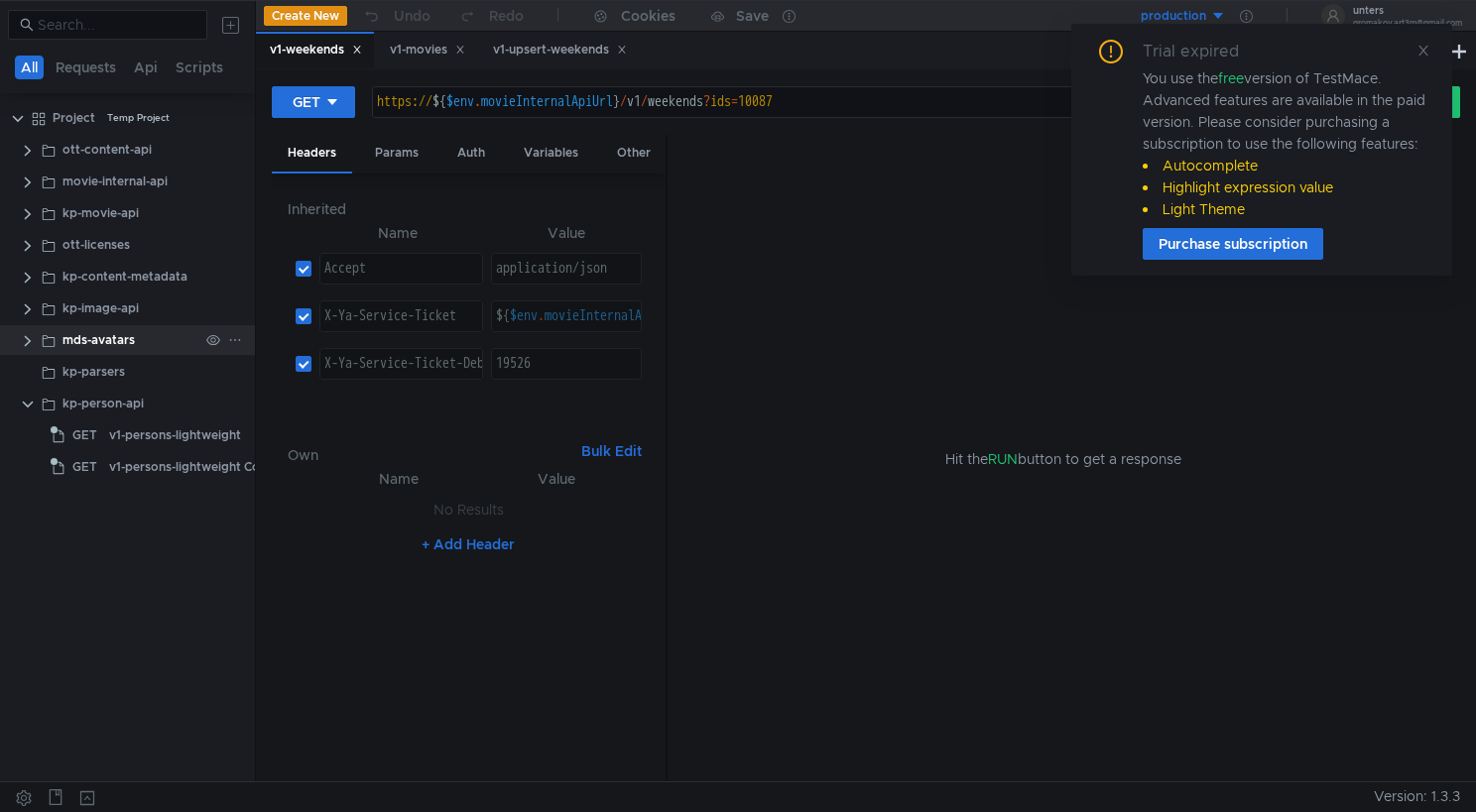 click at bounding box center (28, 151) 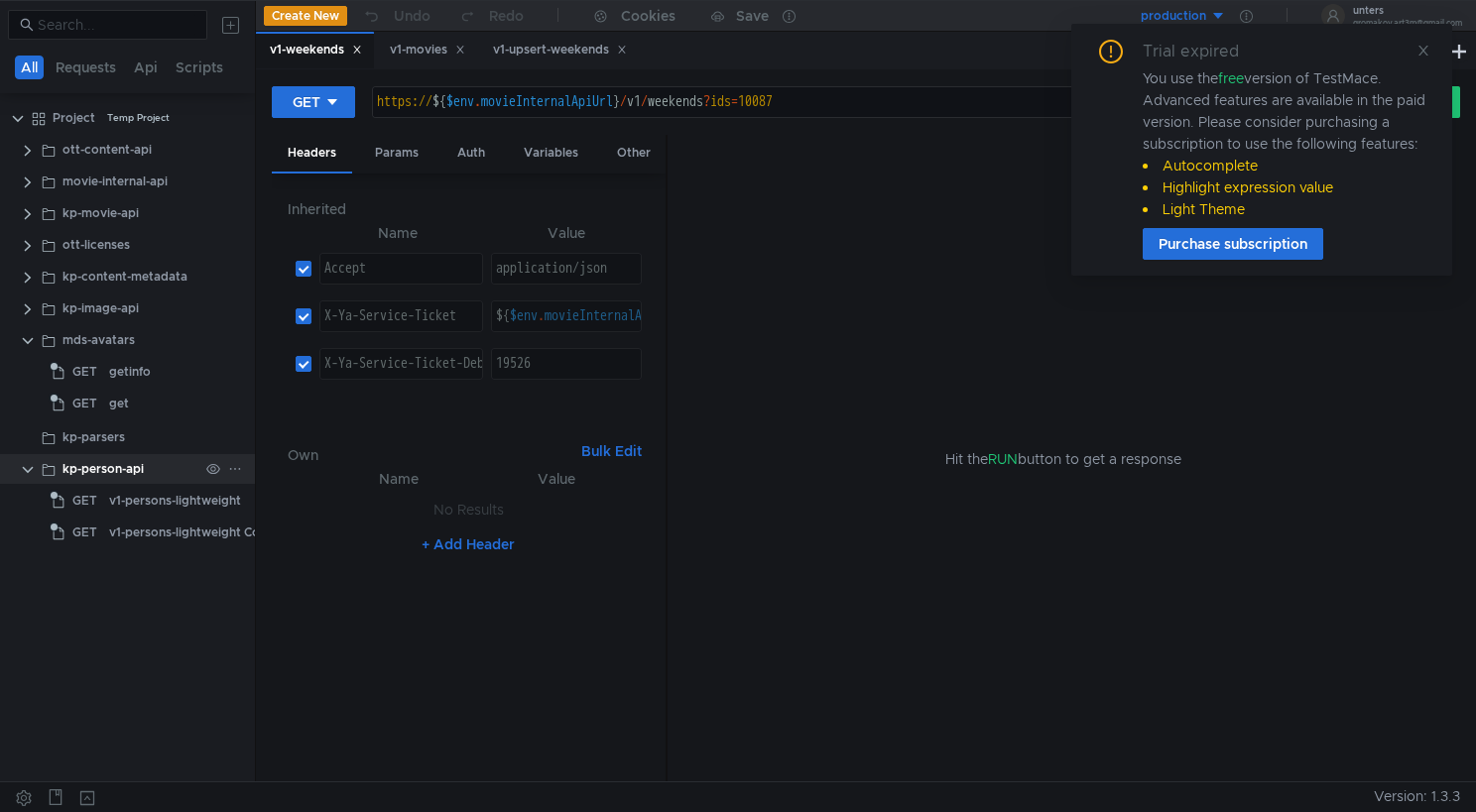 click at bounding box center (28, 341) 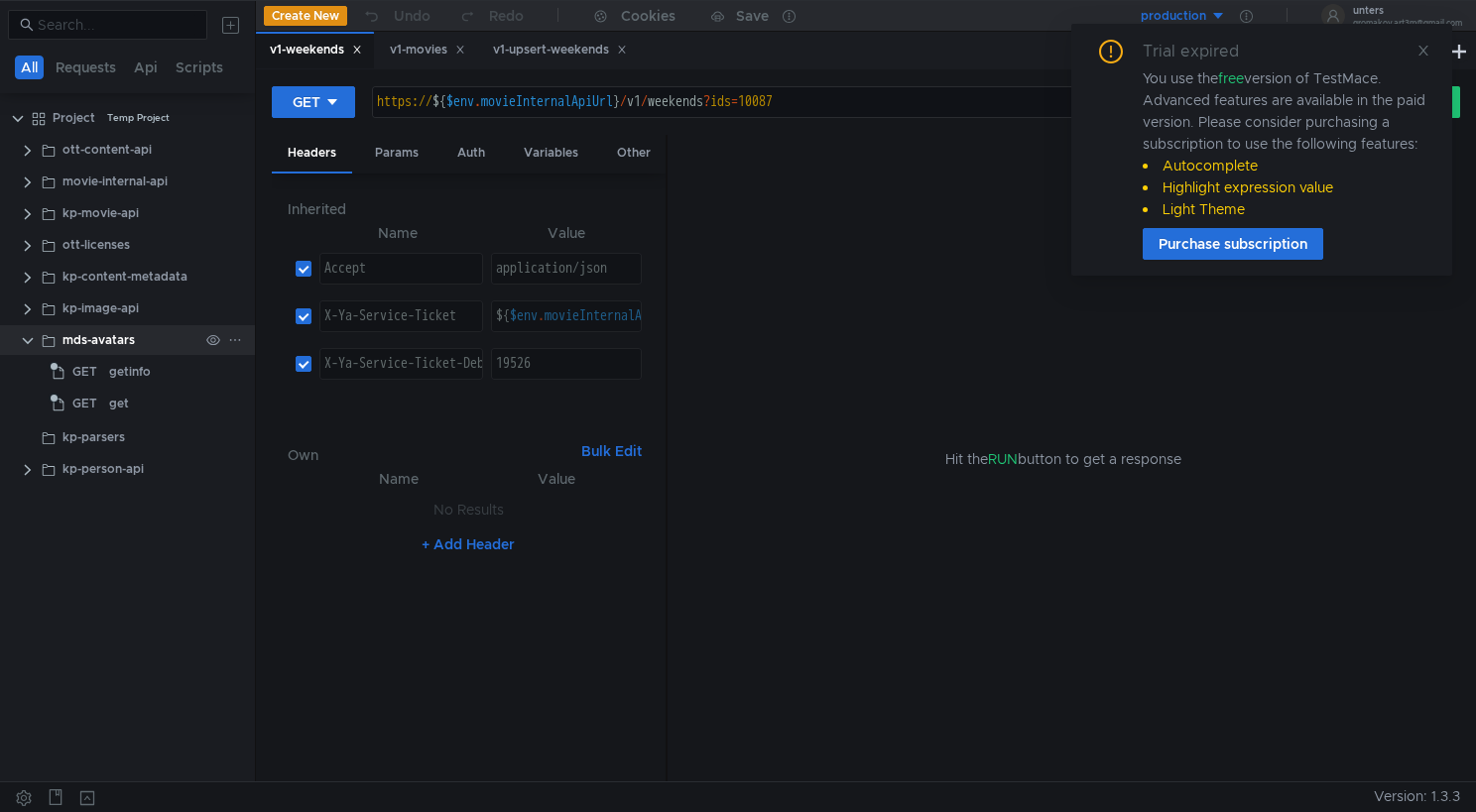 click at bounding box center [28, 341] 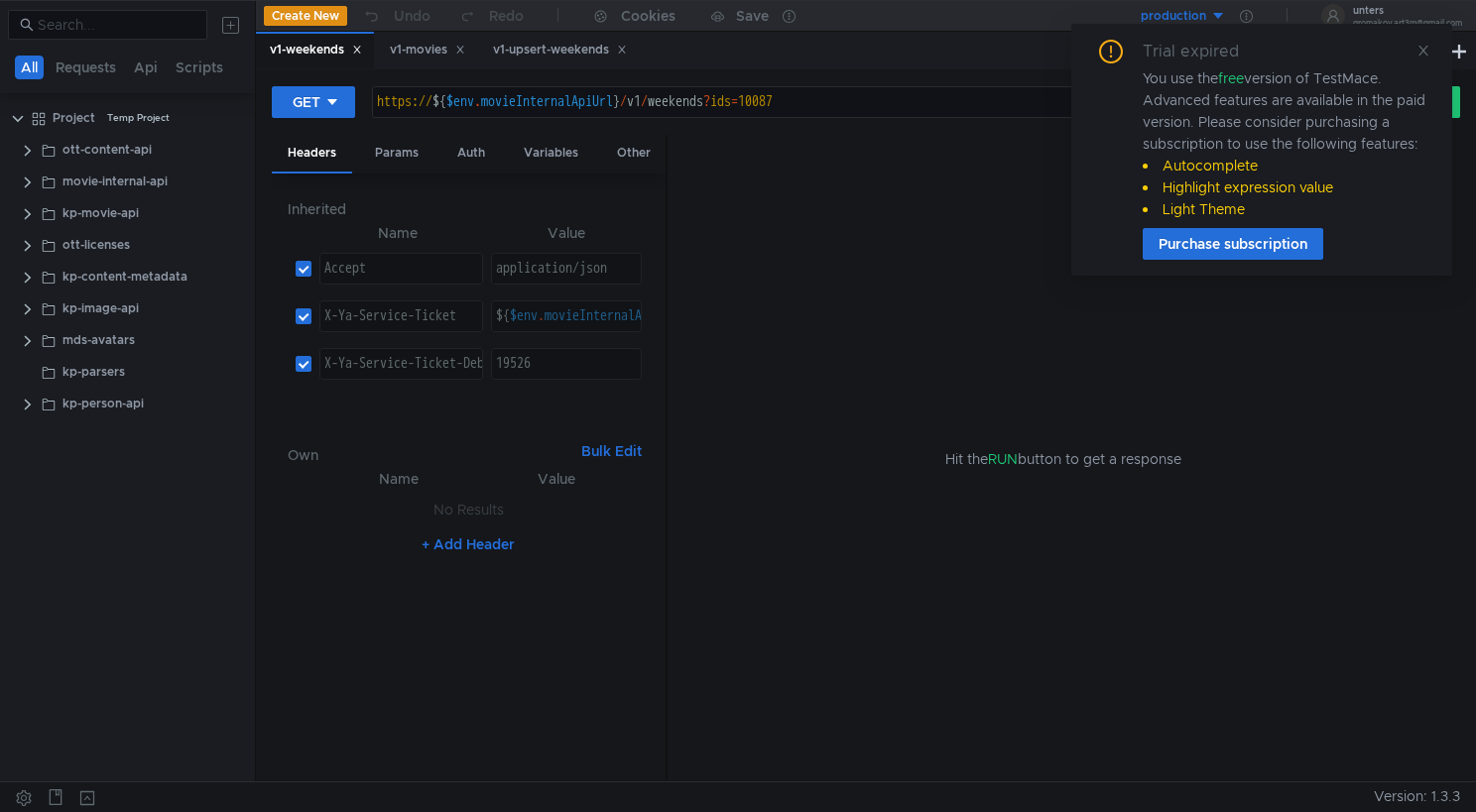 click on "Project  Temp Project
ott-content-api
movie-internal-api
kp-movie-api
ott-licenses
kp-content-metadata" at bounding box center [127, 441] 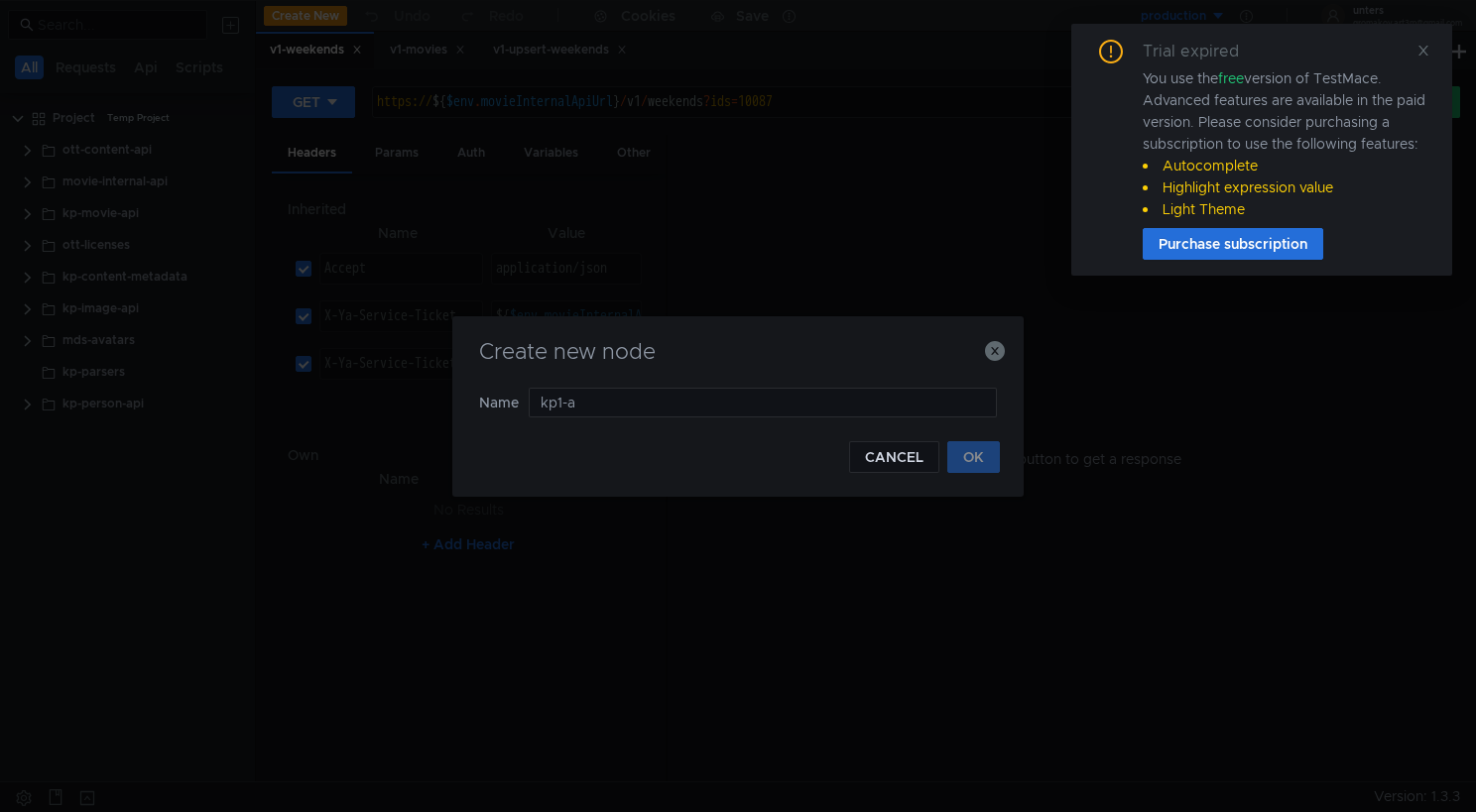 type on "kp1-ap" 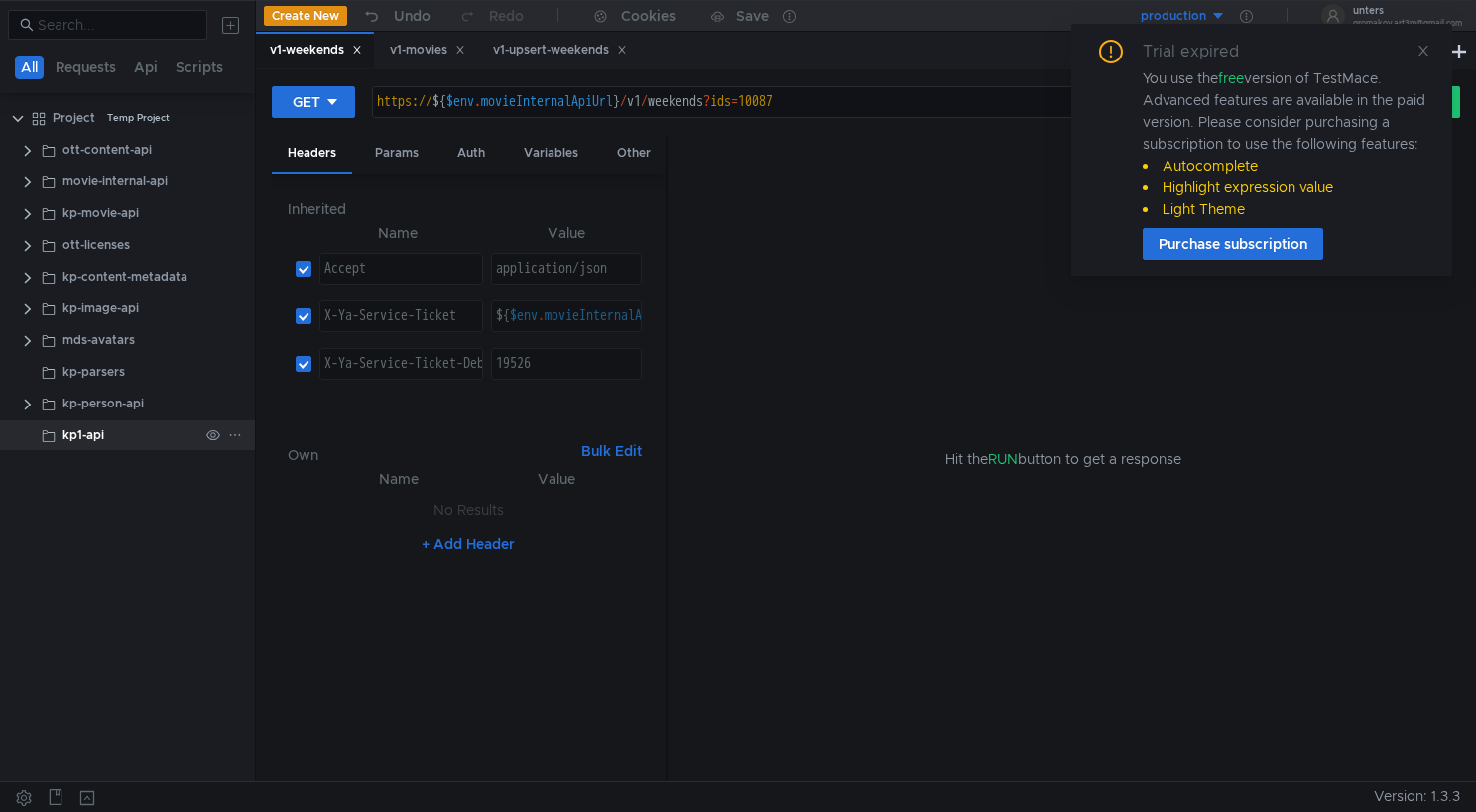 click on "kp1-api" at bounding box center [93, 372] 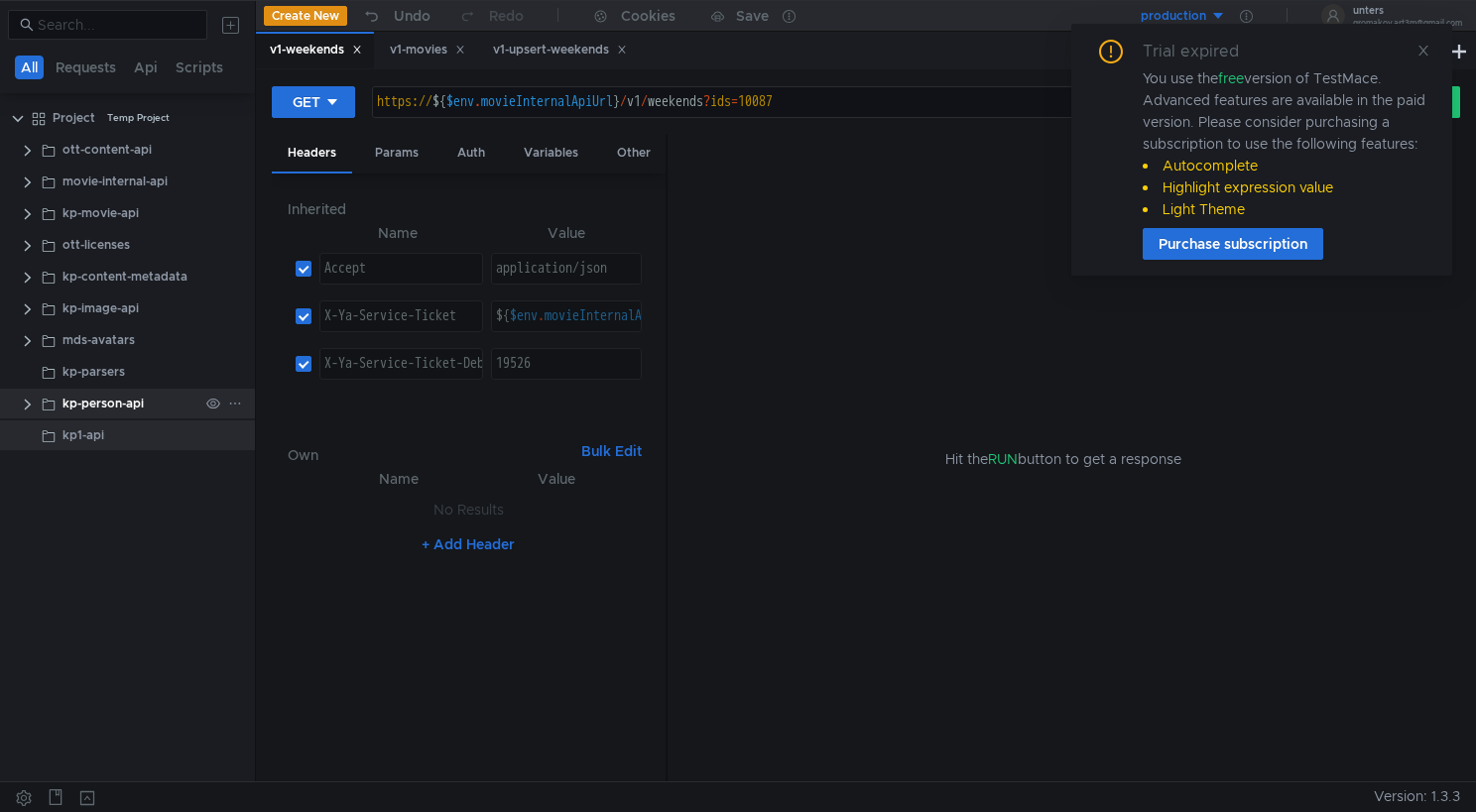 click on "kp-person-api" at bounding box center (107, 150) 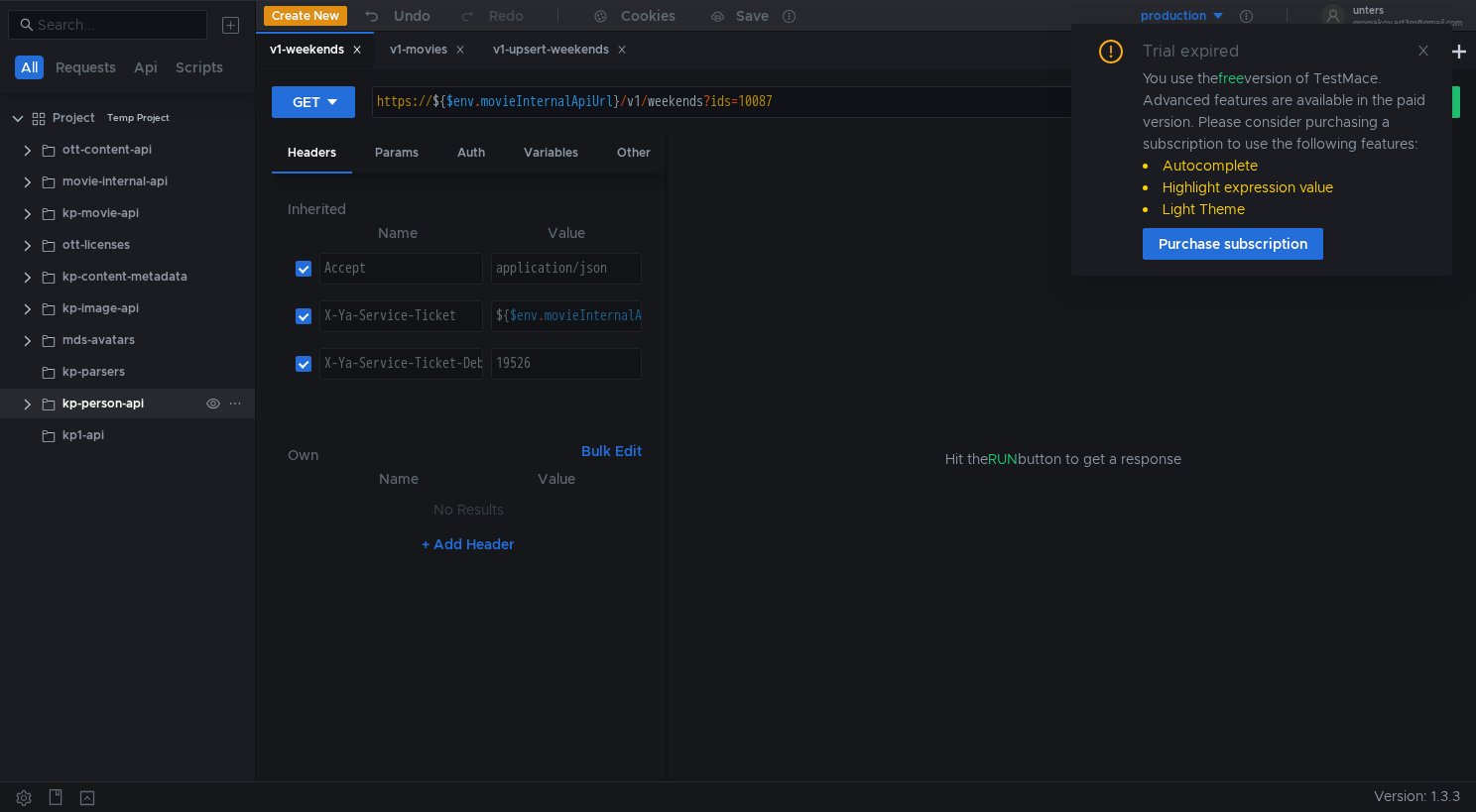 click at bounding box center [28, 405] 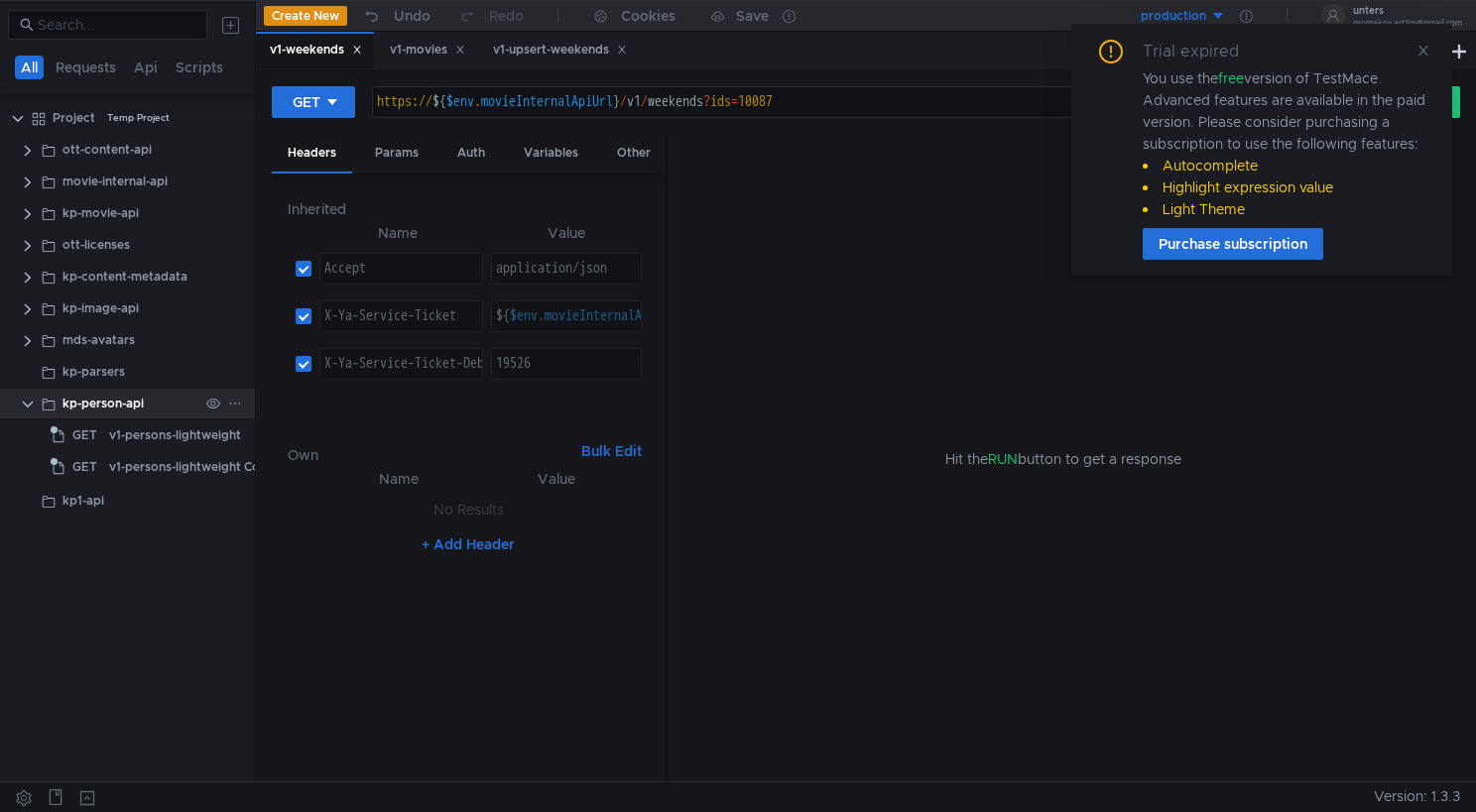 click at bounding box center [28, 405] 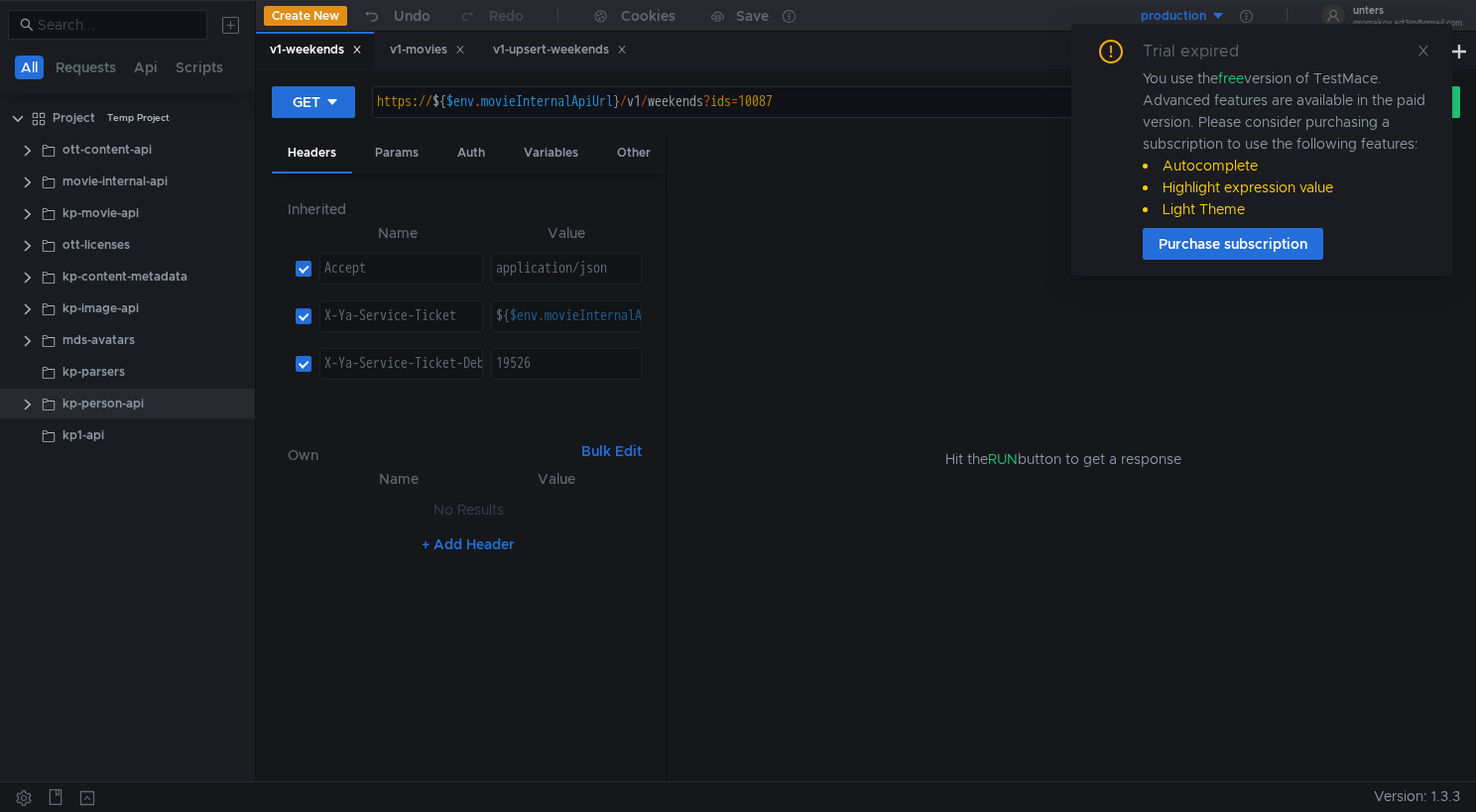 click on "Hit the  RUN  button to get a response" at bounding box center [1063, 459] 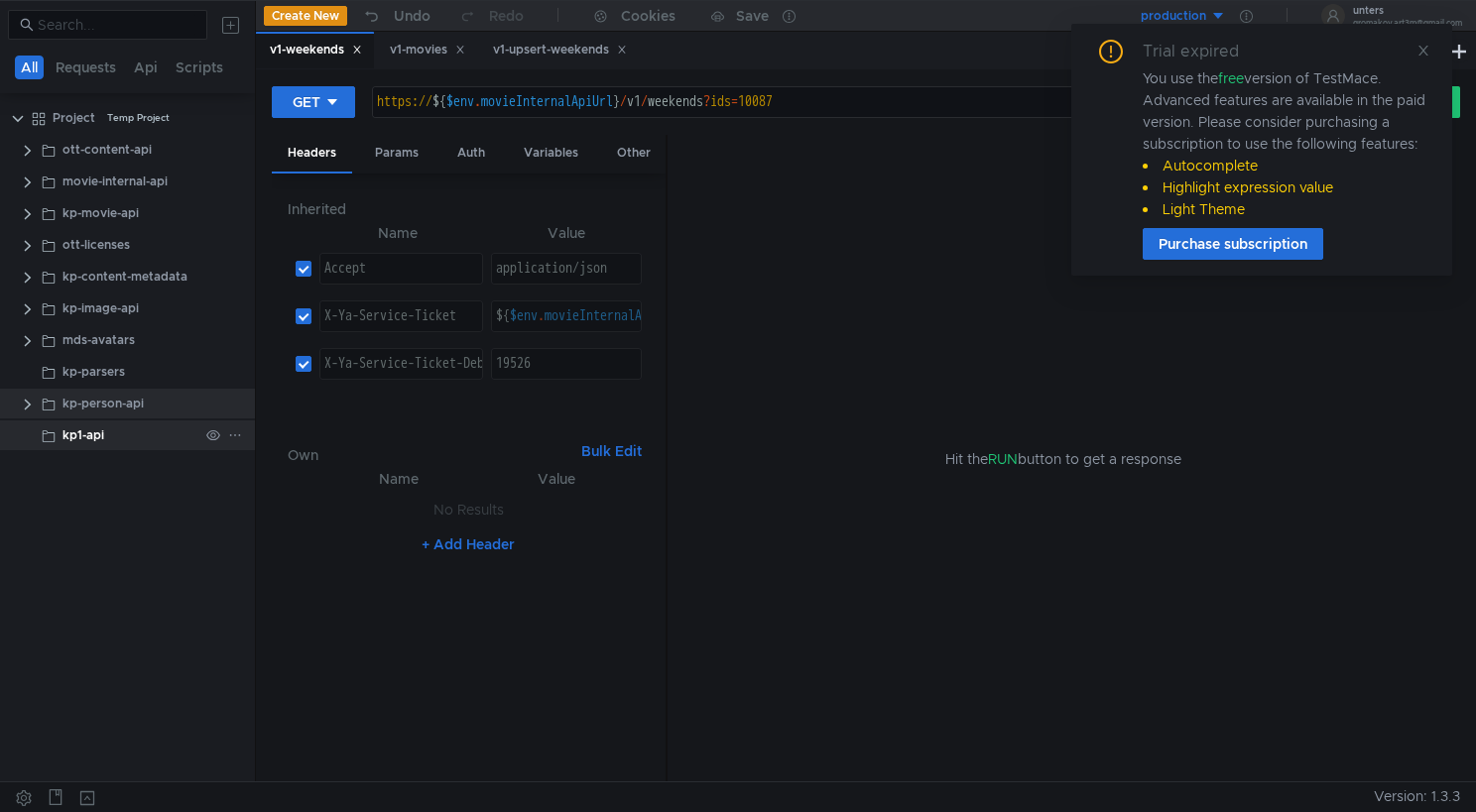 click on "kp1-api" at bounding box center [93, 372] 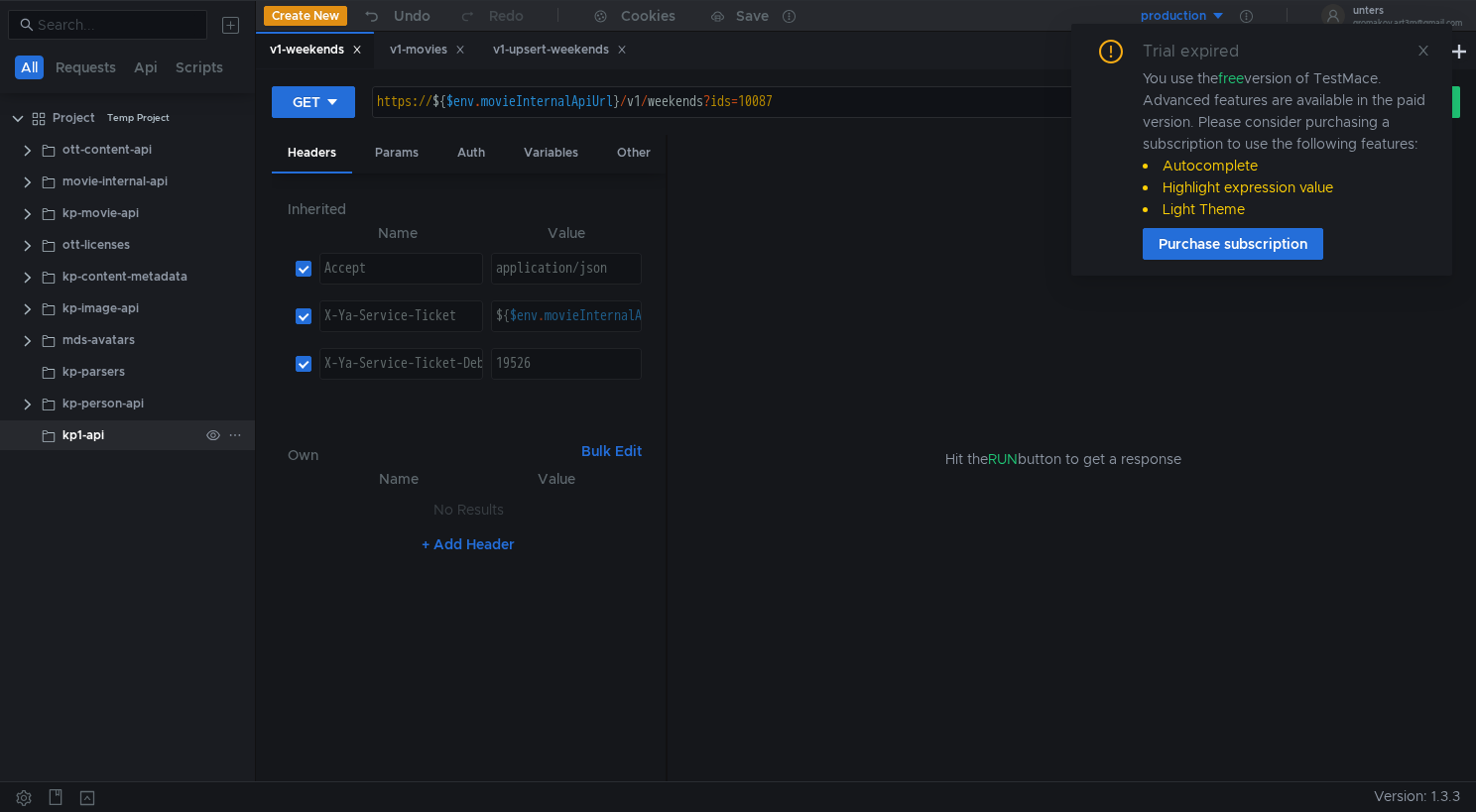 click on "kp1-api" at bounding box center [83, 435] 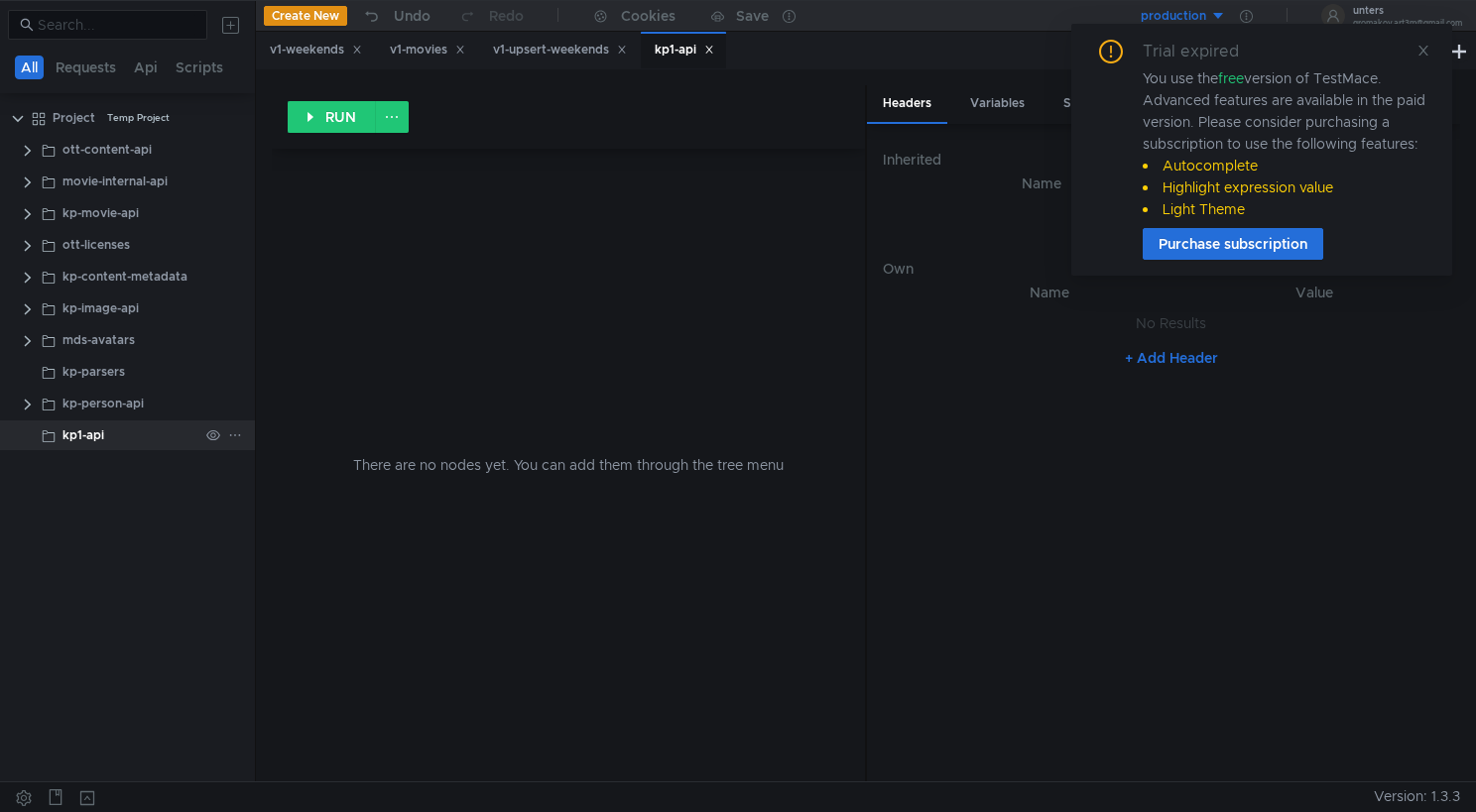 click on "kp1-api" at bounding box center (83, 435) 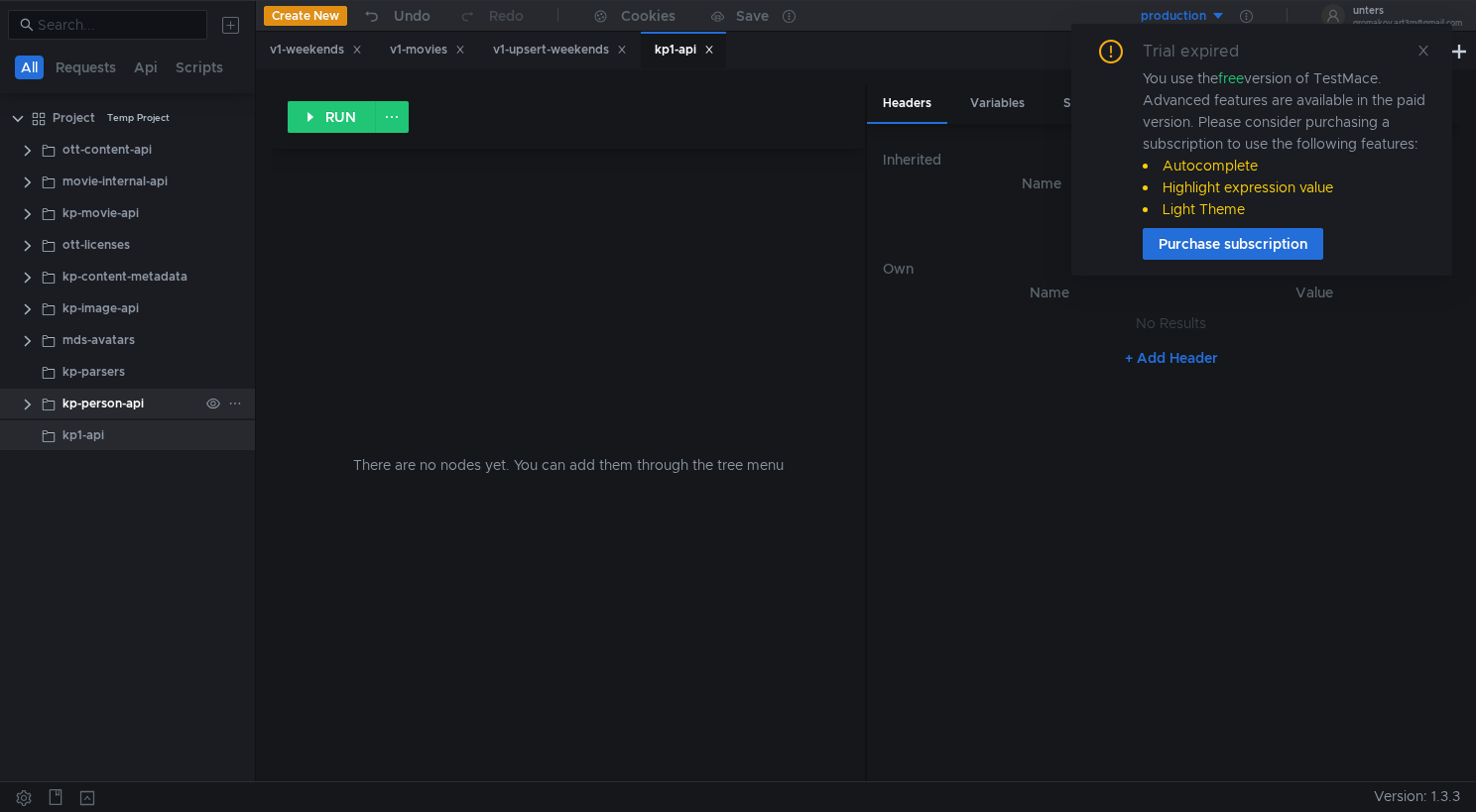 click on "kp-person-api" at bounding box center [107, 150] 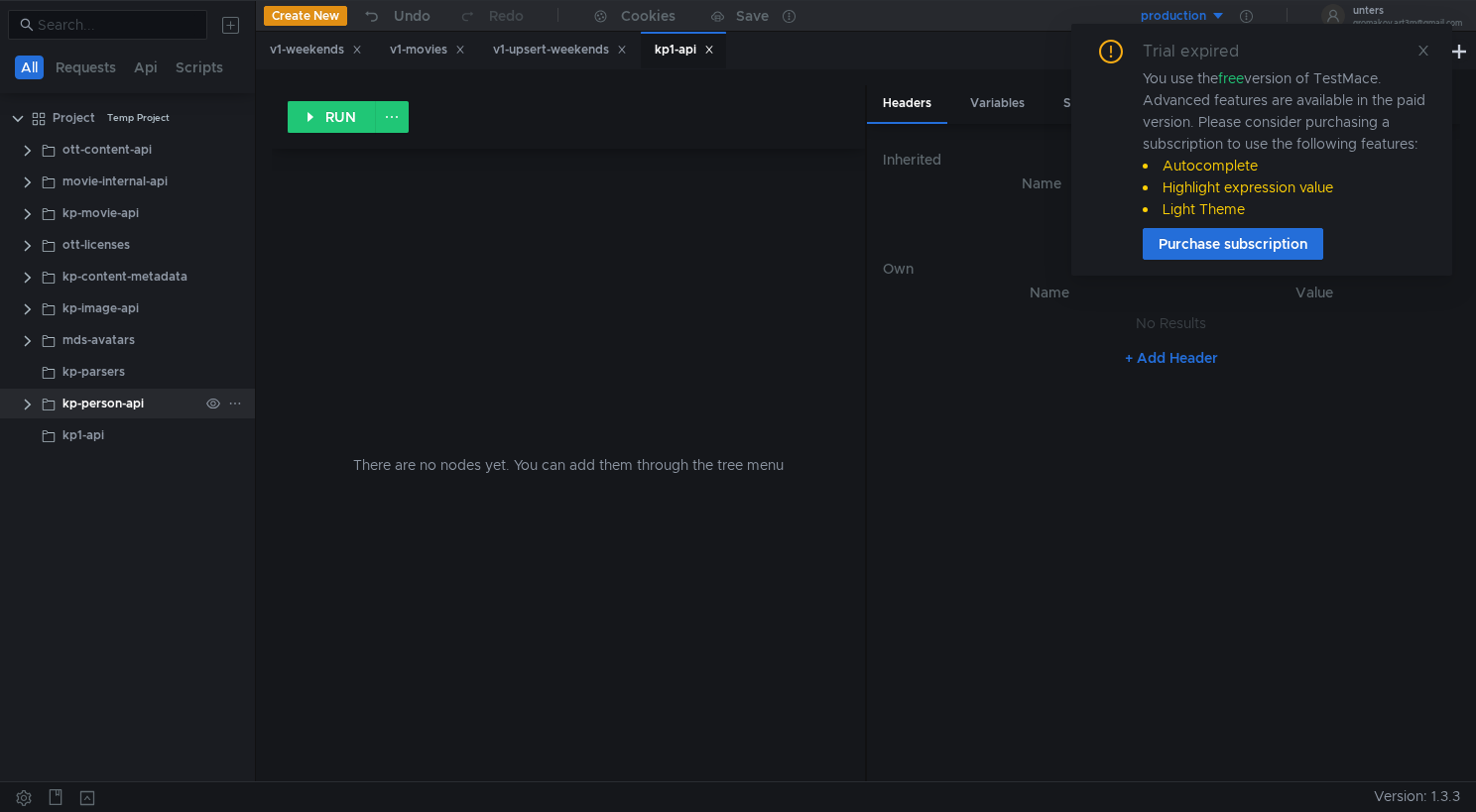 click on "kp-person-api" at bounding box center (103, 404) 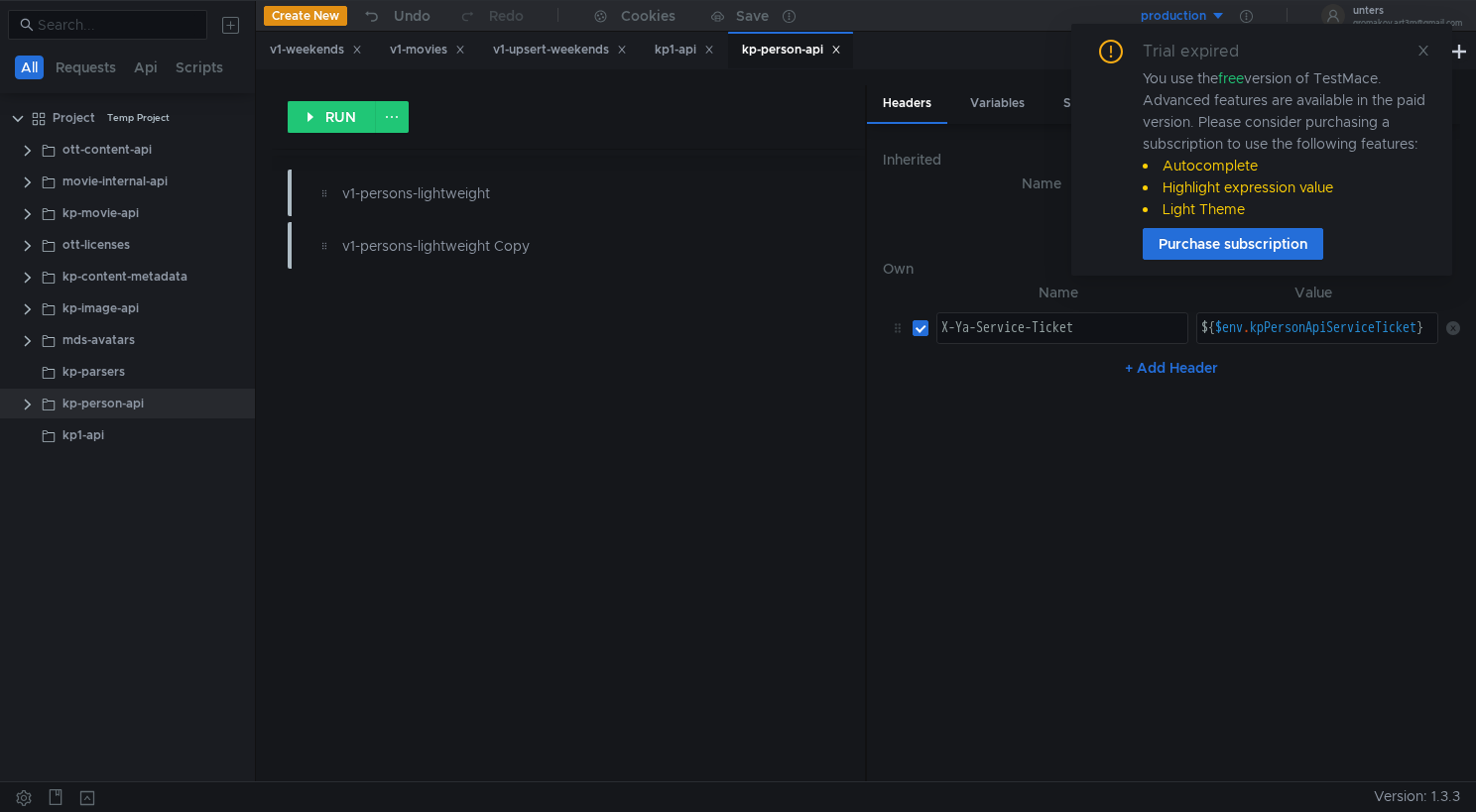 click at bounding box center [357, 50] 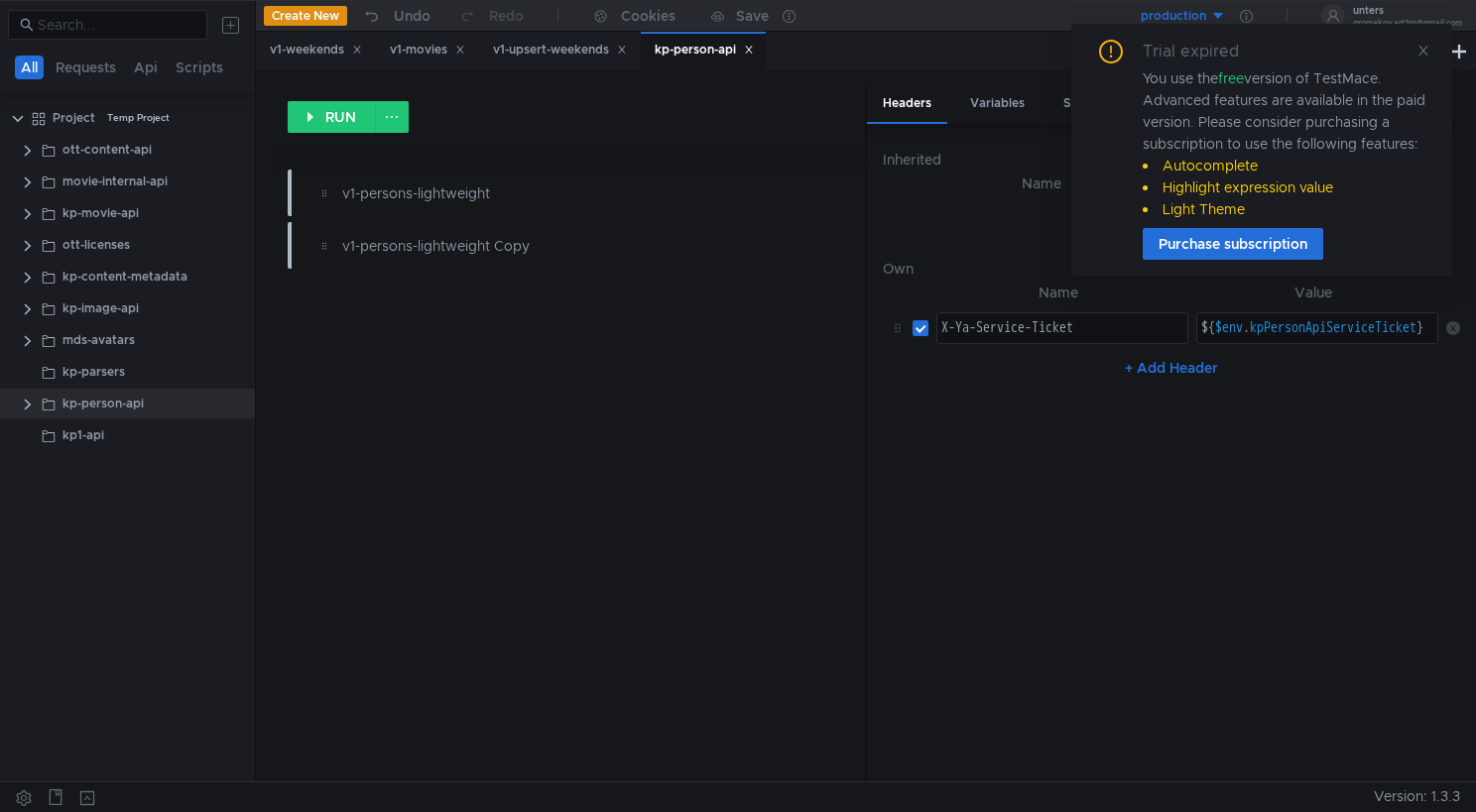 click on "kp-person-api" at bounding box center [704, 50] 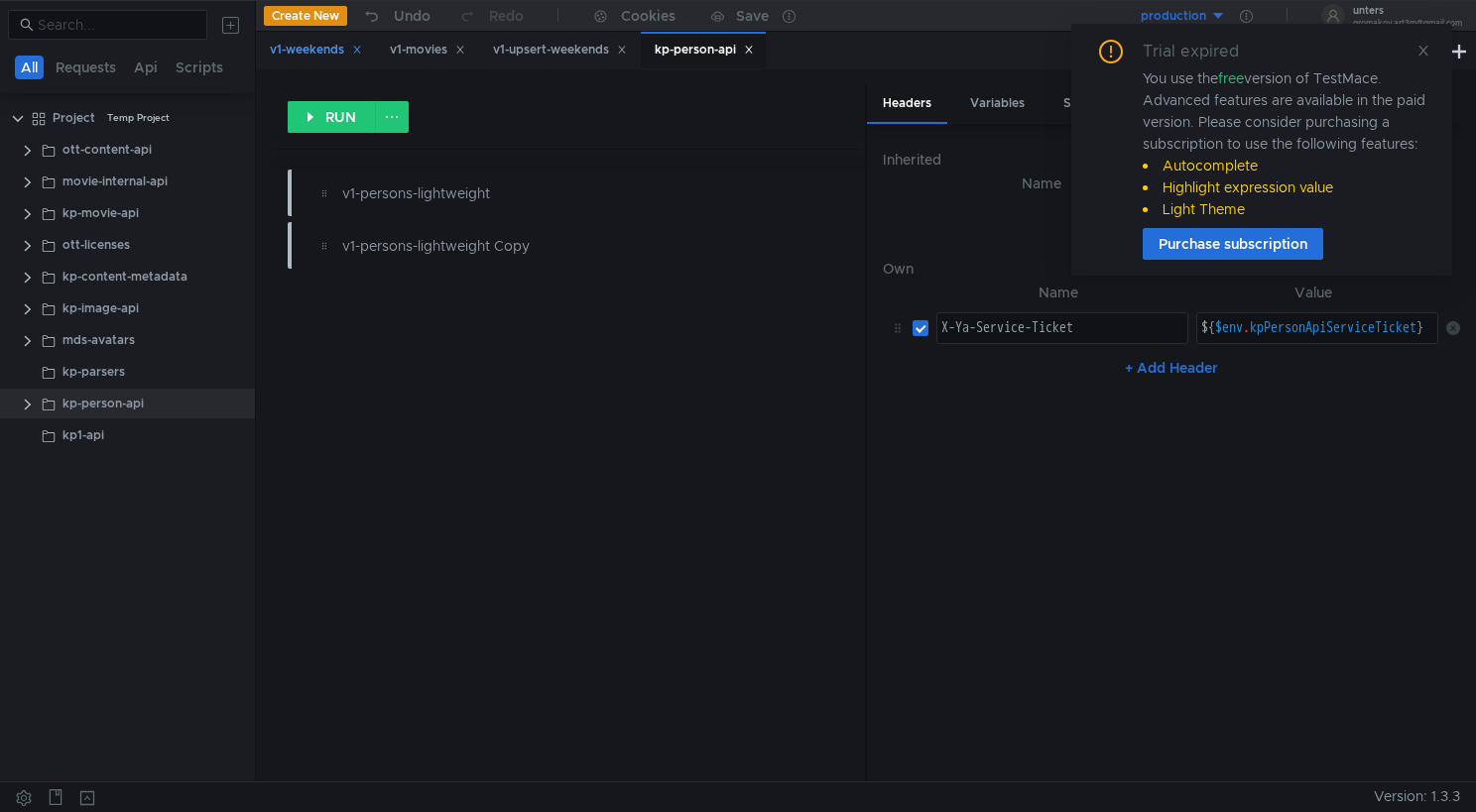 click at bounding box center [357, 50] 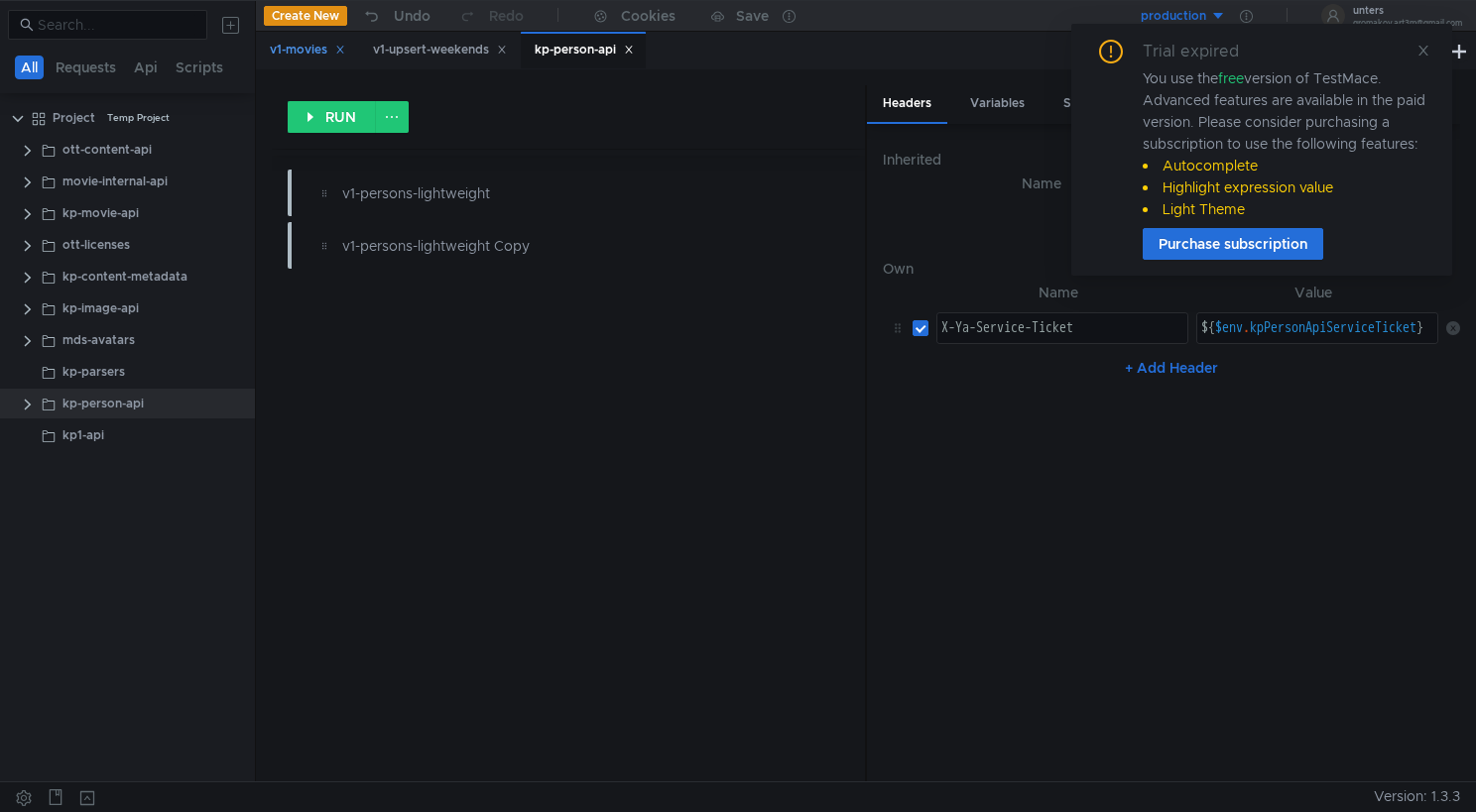 click on "v1-movies" at bounding box center (308, 50) 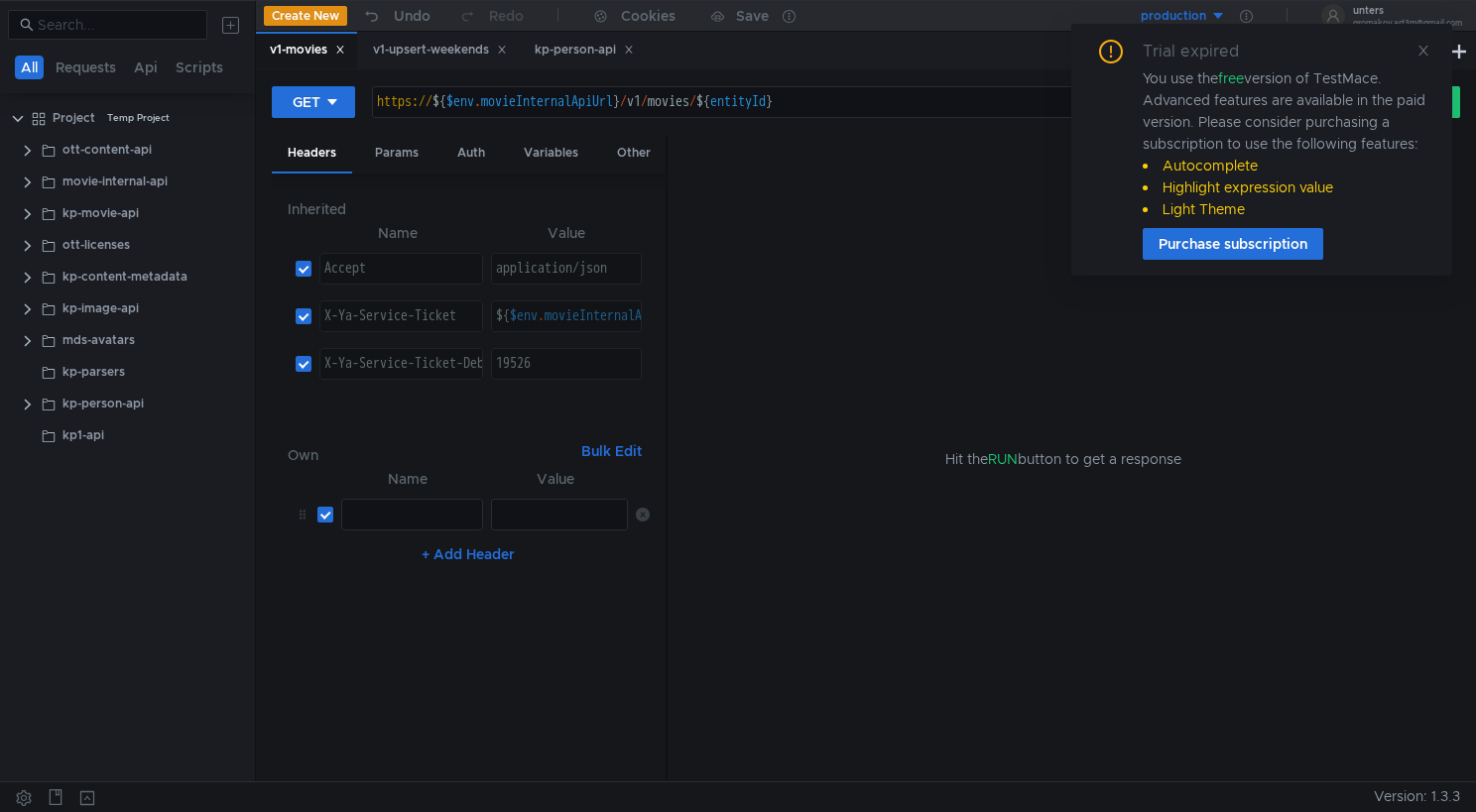 click at bounding box center [339, 50] 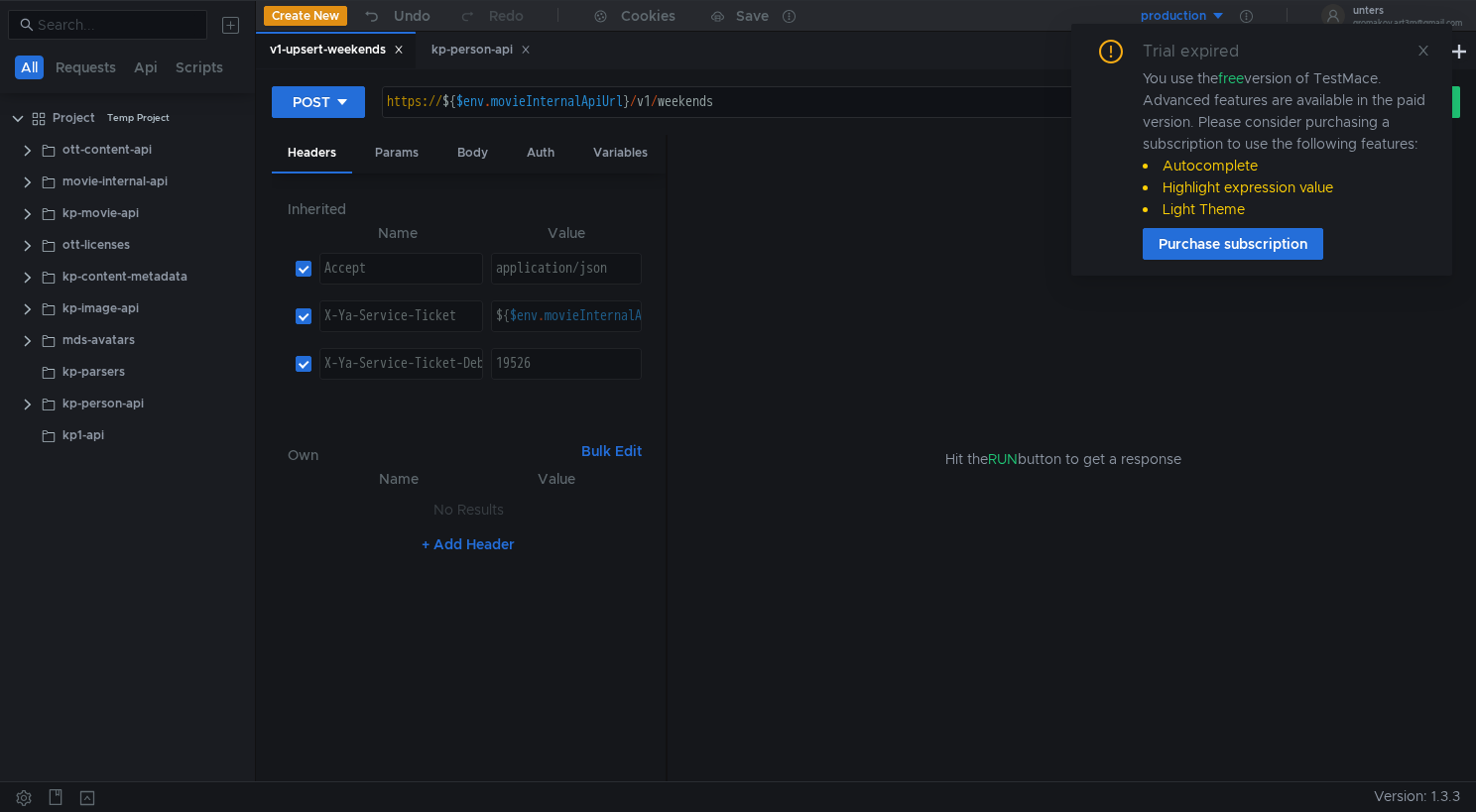 click at bounding box center (399, 50) 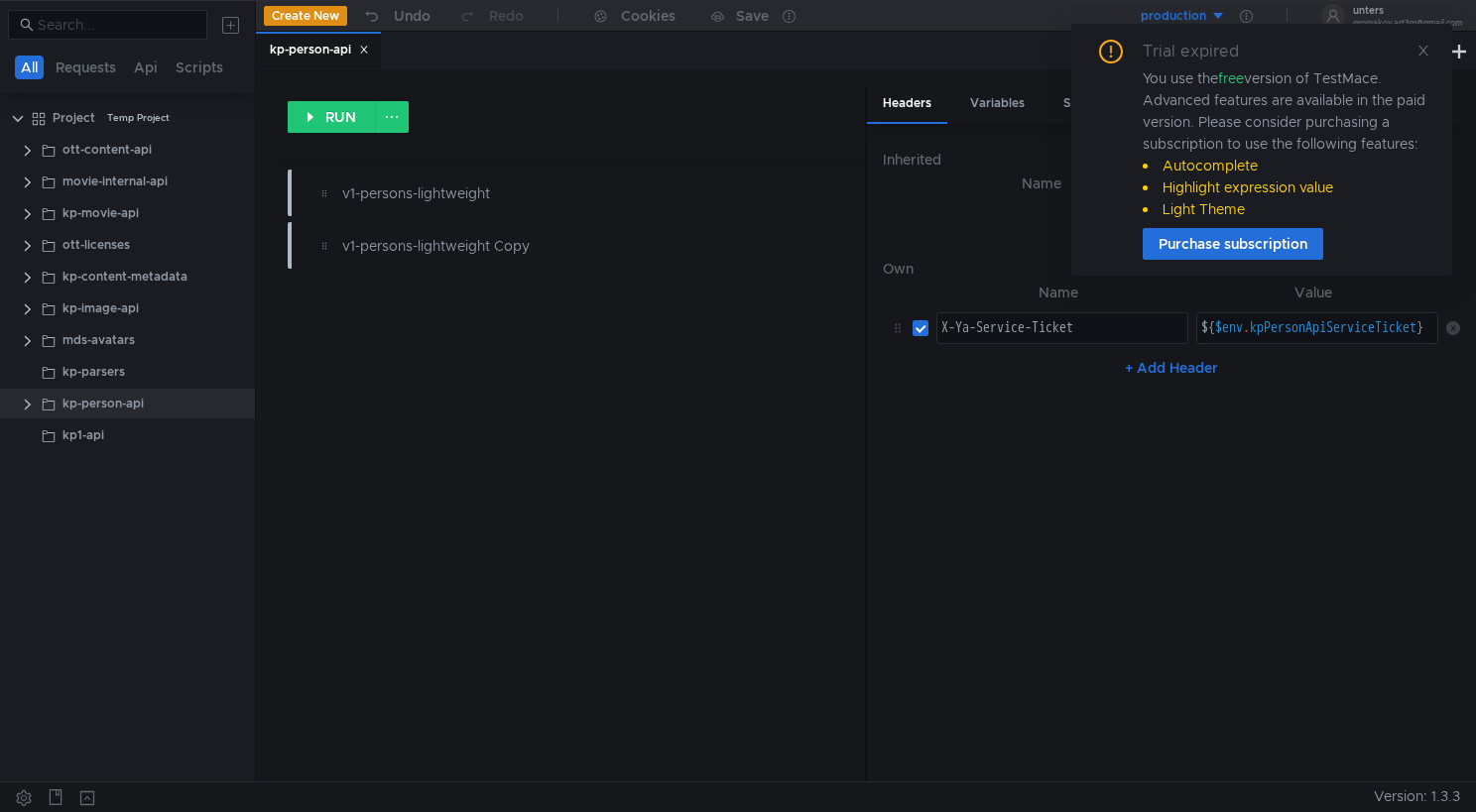 click at bounding box center (363, 50) 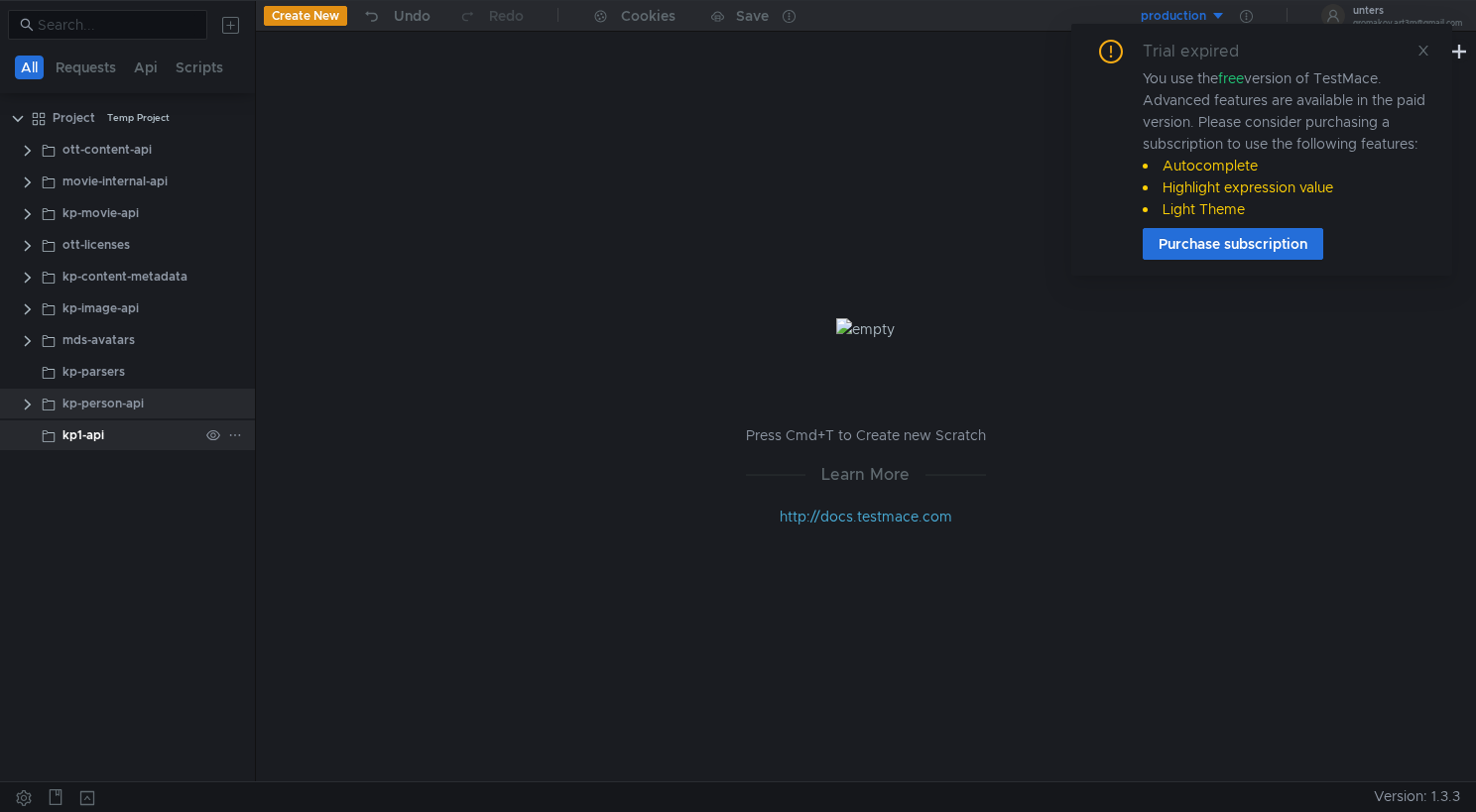 click on "kp1-api" at bounding box center [93, 372] 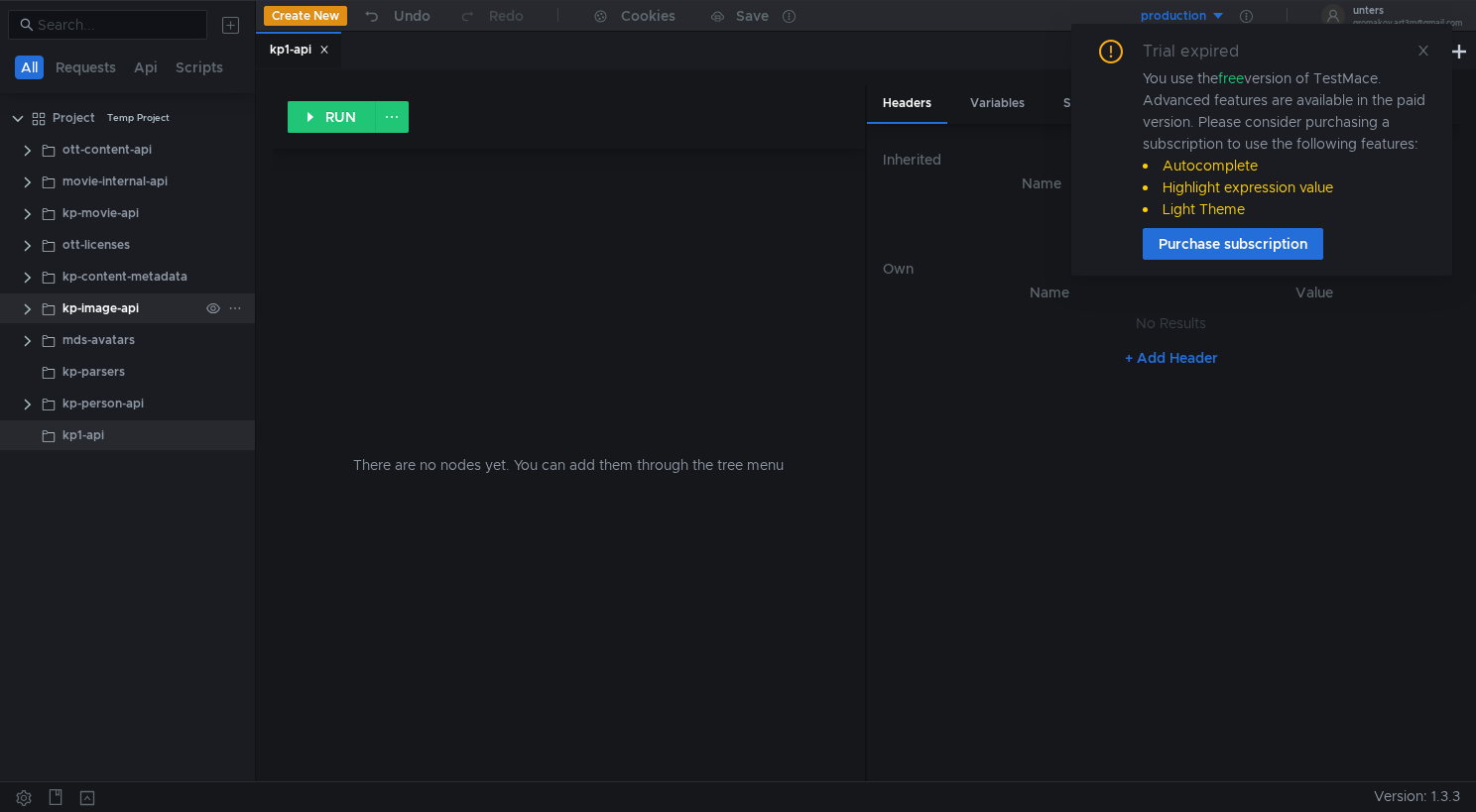 click at bounding box center (28, 151) 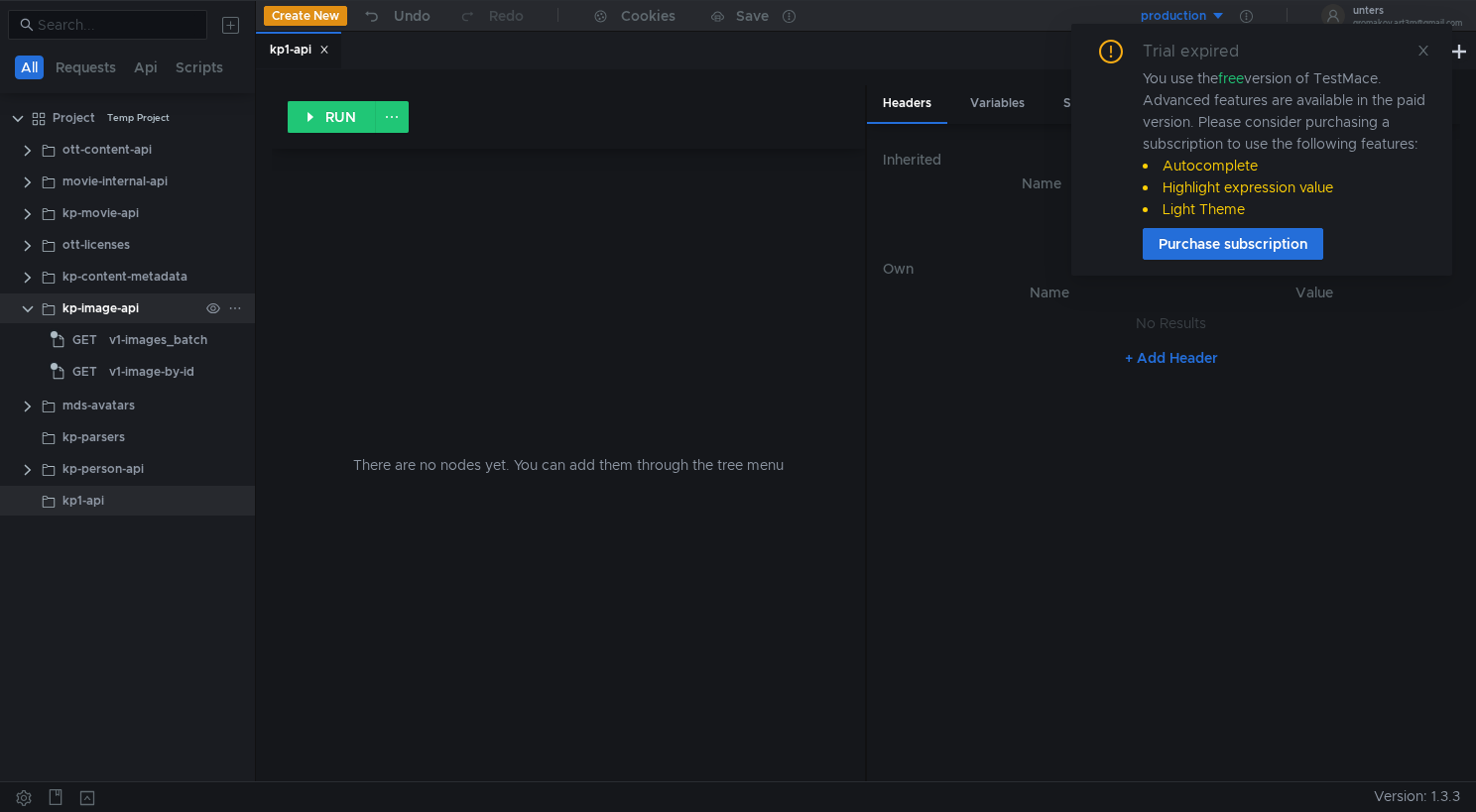 click at bounding box center (28, 309) 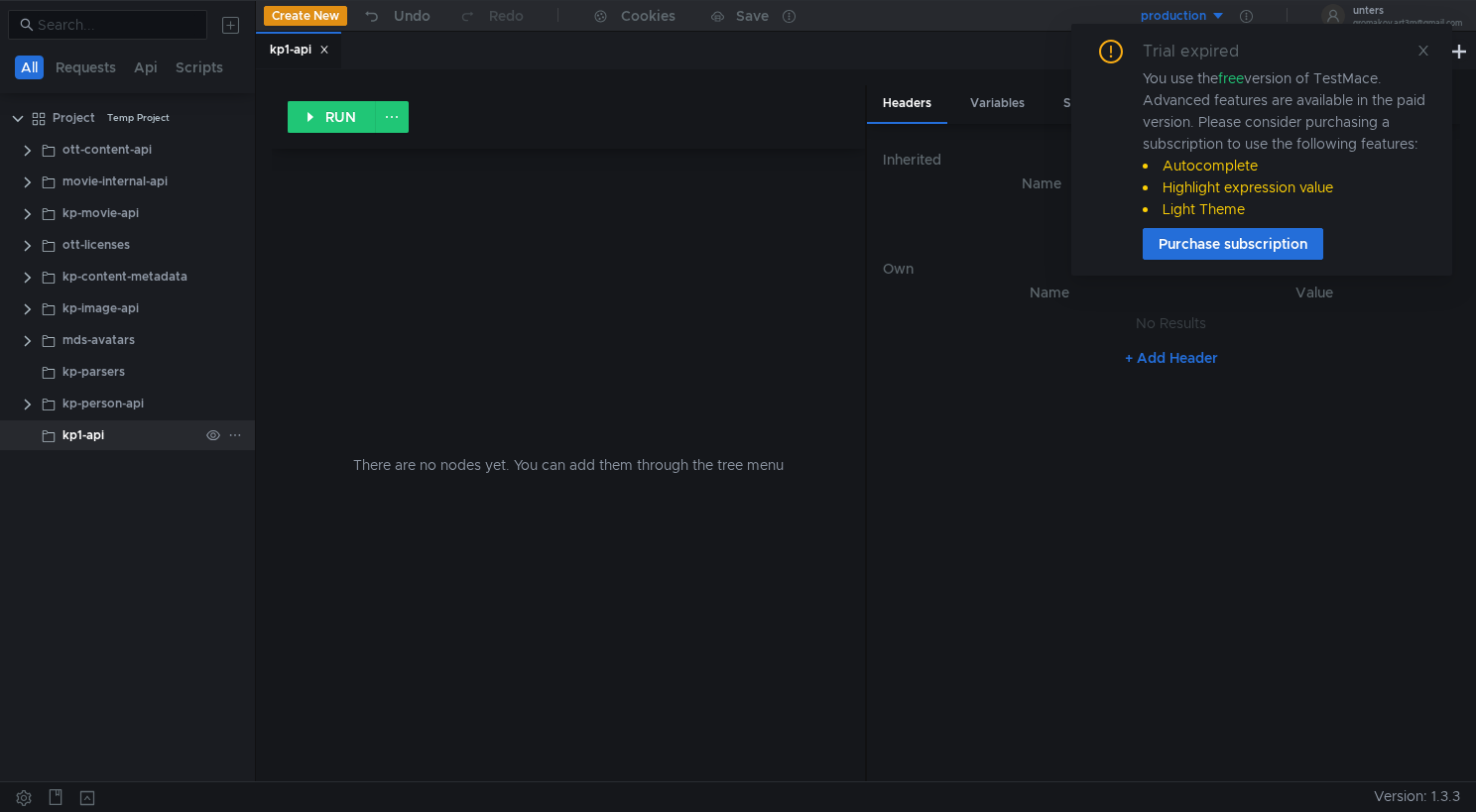 click on "kp1-api" at bounding box center (83, 435) 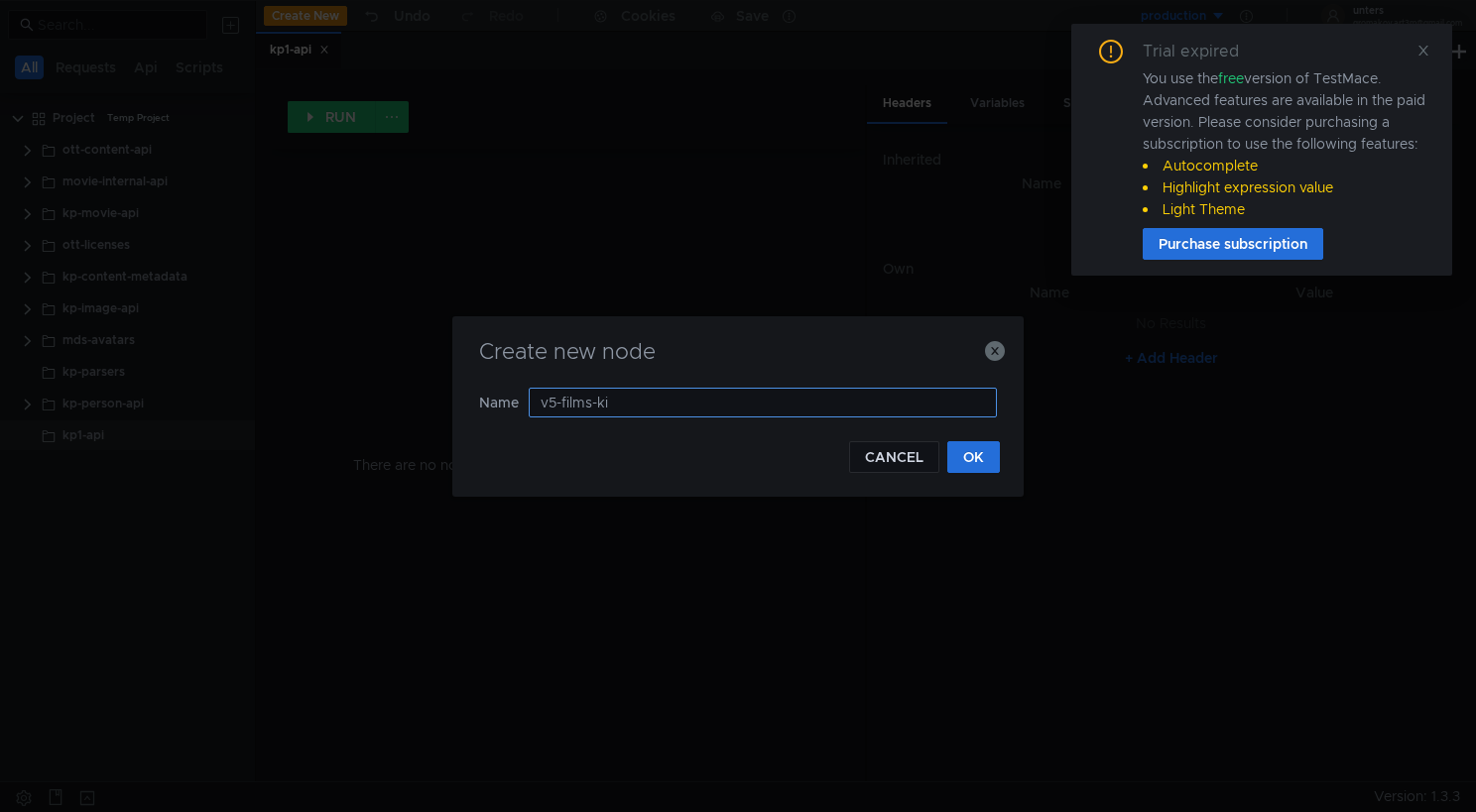 type on "v5-films-kin" 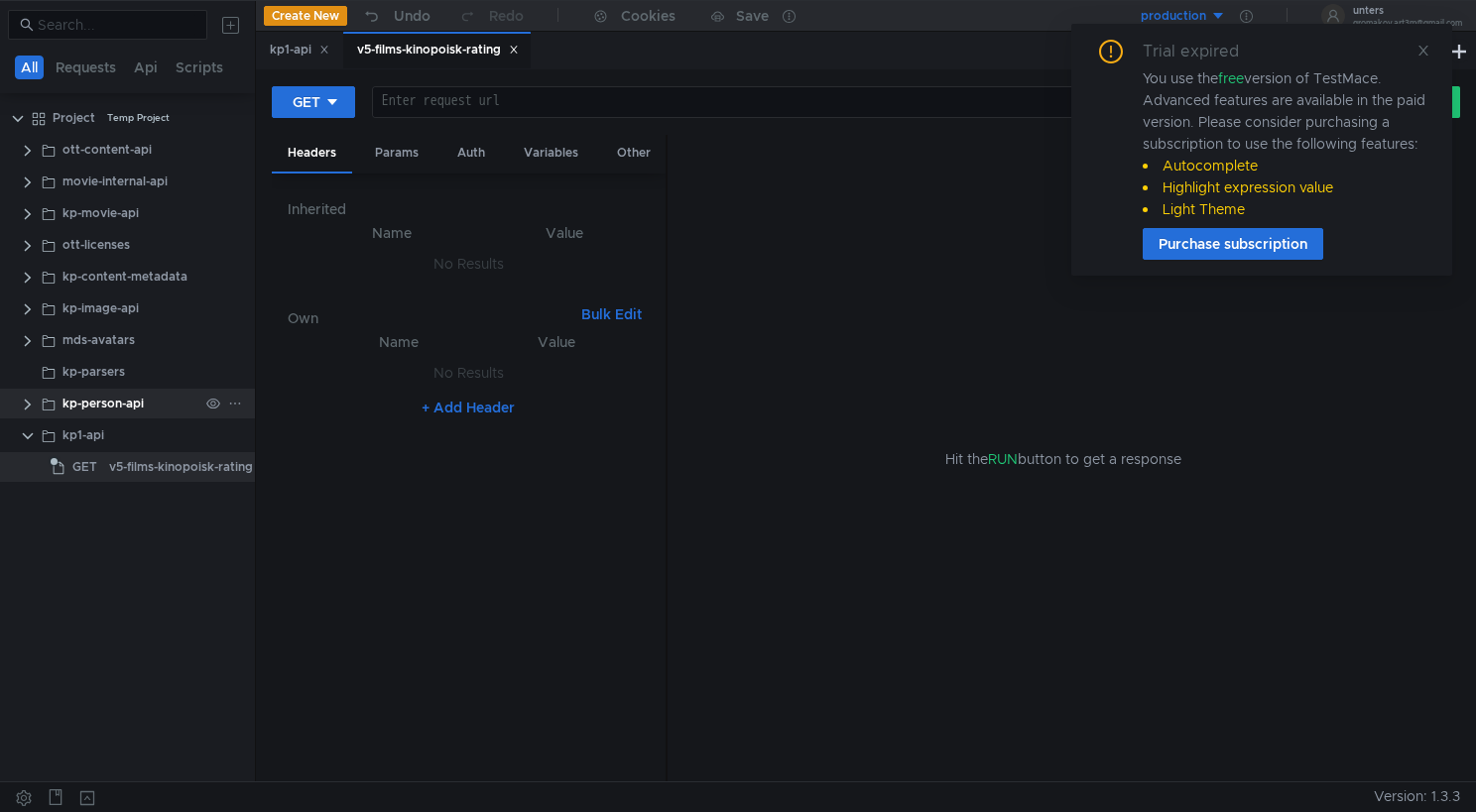 click at bounding box center [28, 151] 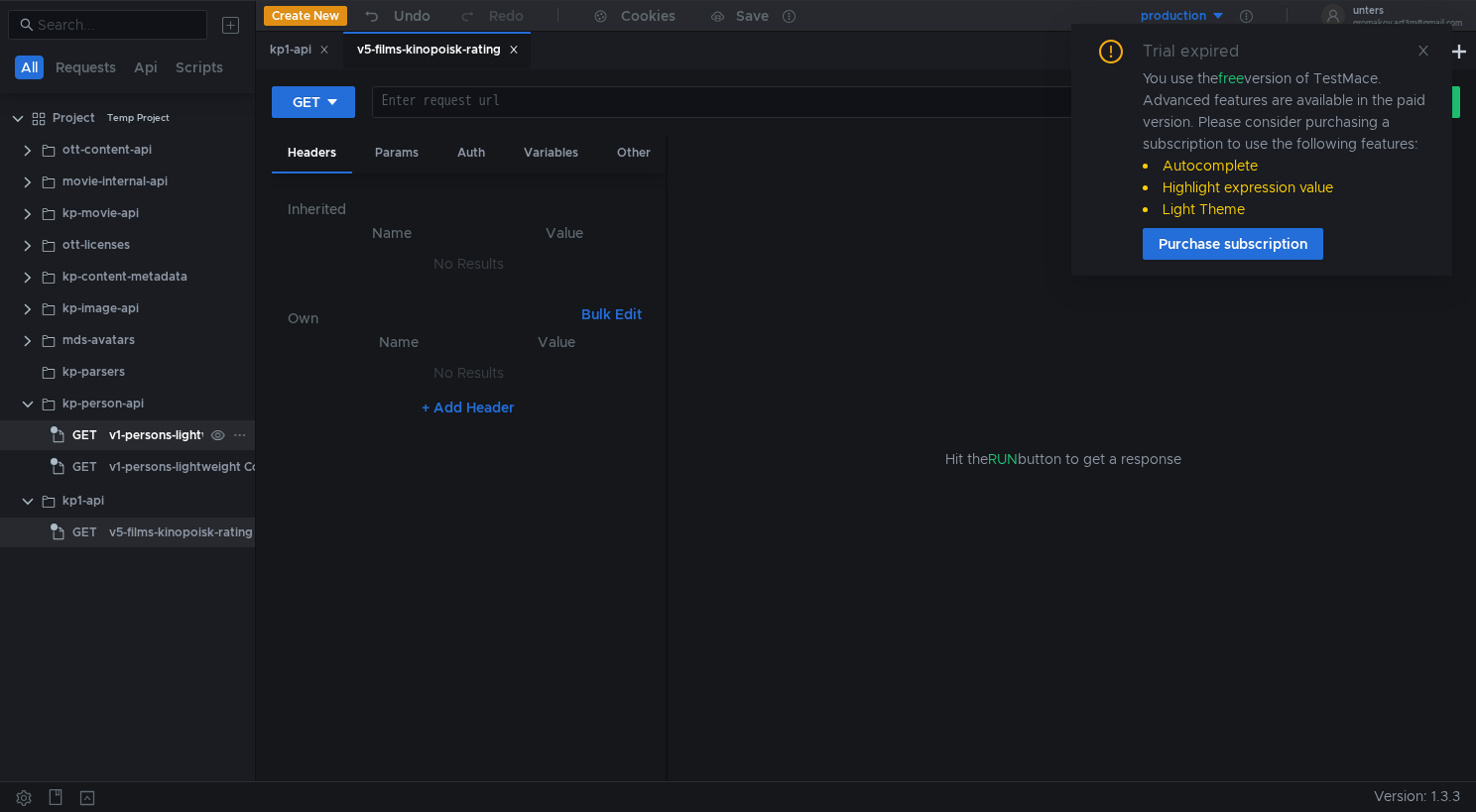 click on "v1-persons-lightweight" at bounding box center (175, 435) 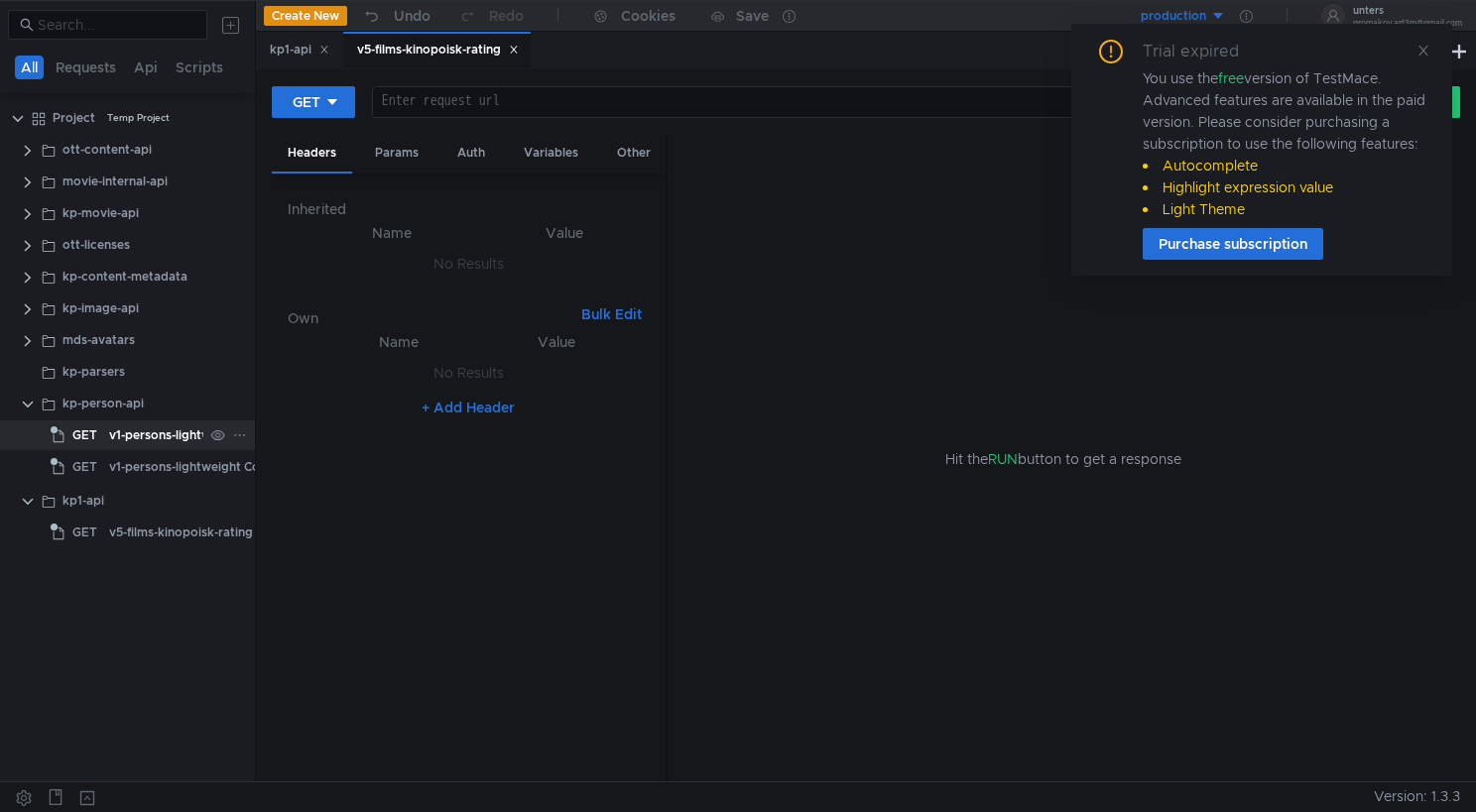 click on "v1-persons-lightweight" at bounding box center (175, 435) 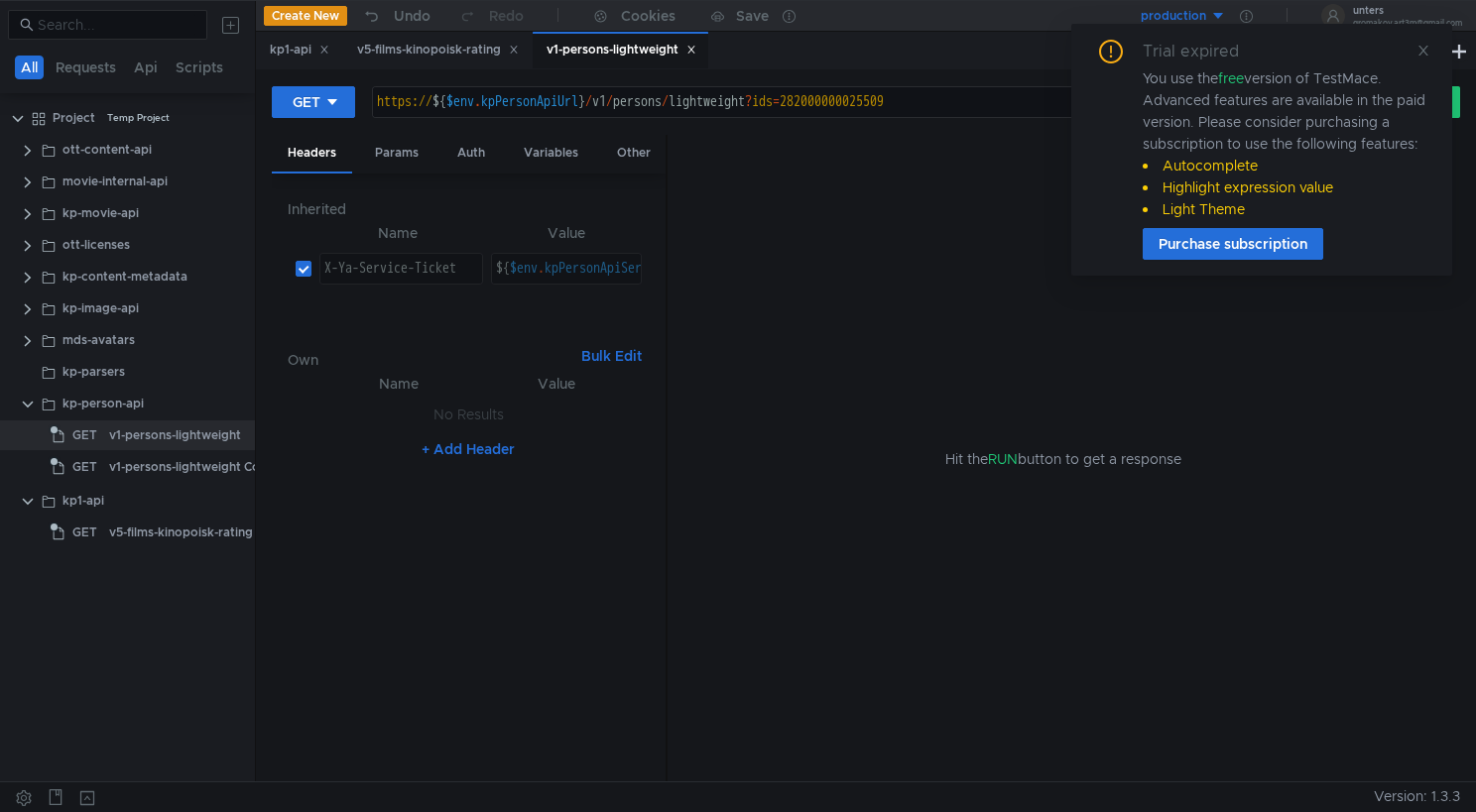 click on "https:// ${ $env . kpPersonApiUrl } / v1 / persons / lightweight ? ids = 282000000025509" at bounding box center [847, 118] 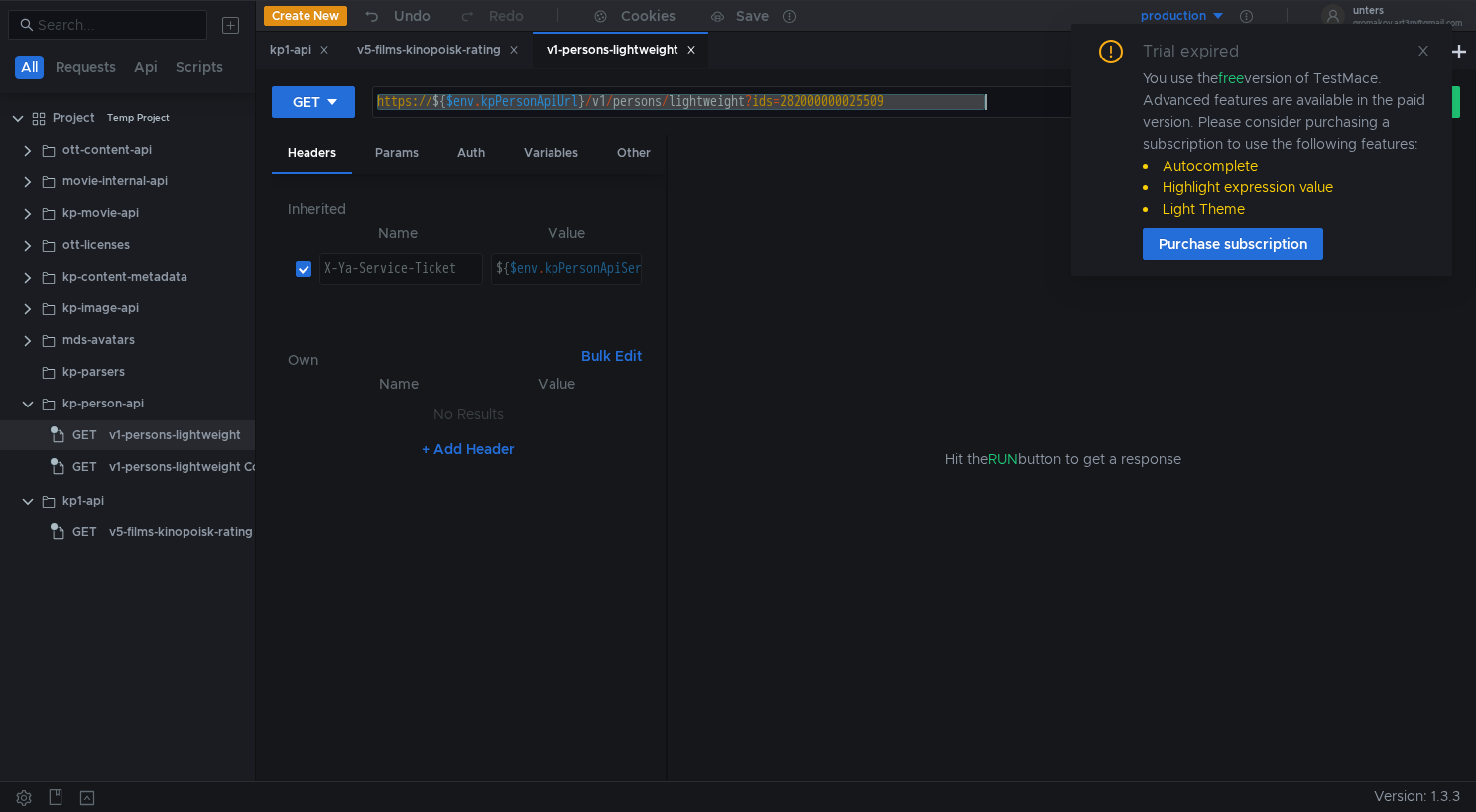 click on "Hit the  RUN  button to get a response" at bounding box center [1063, 459] 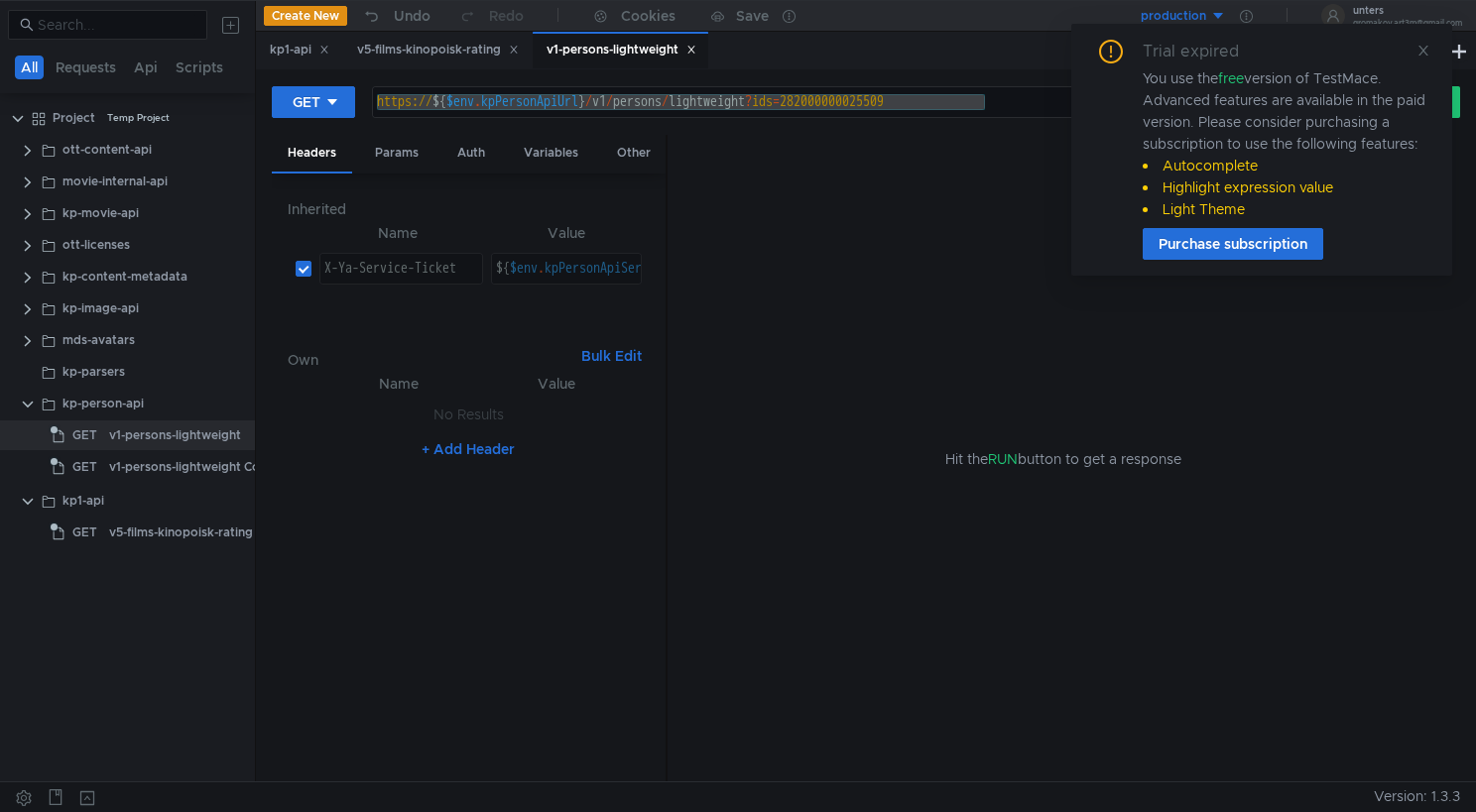 click at bounding box center [691, 50] 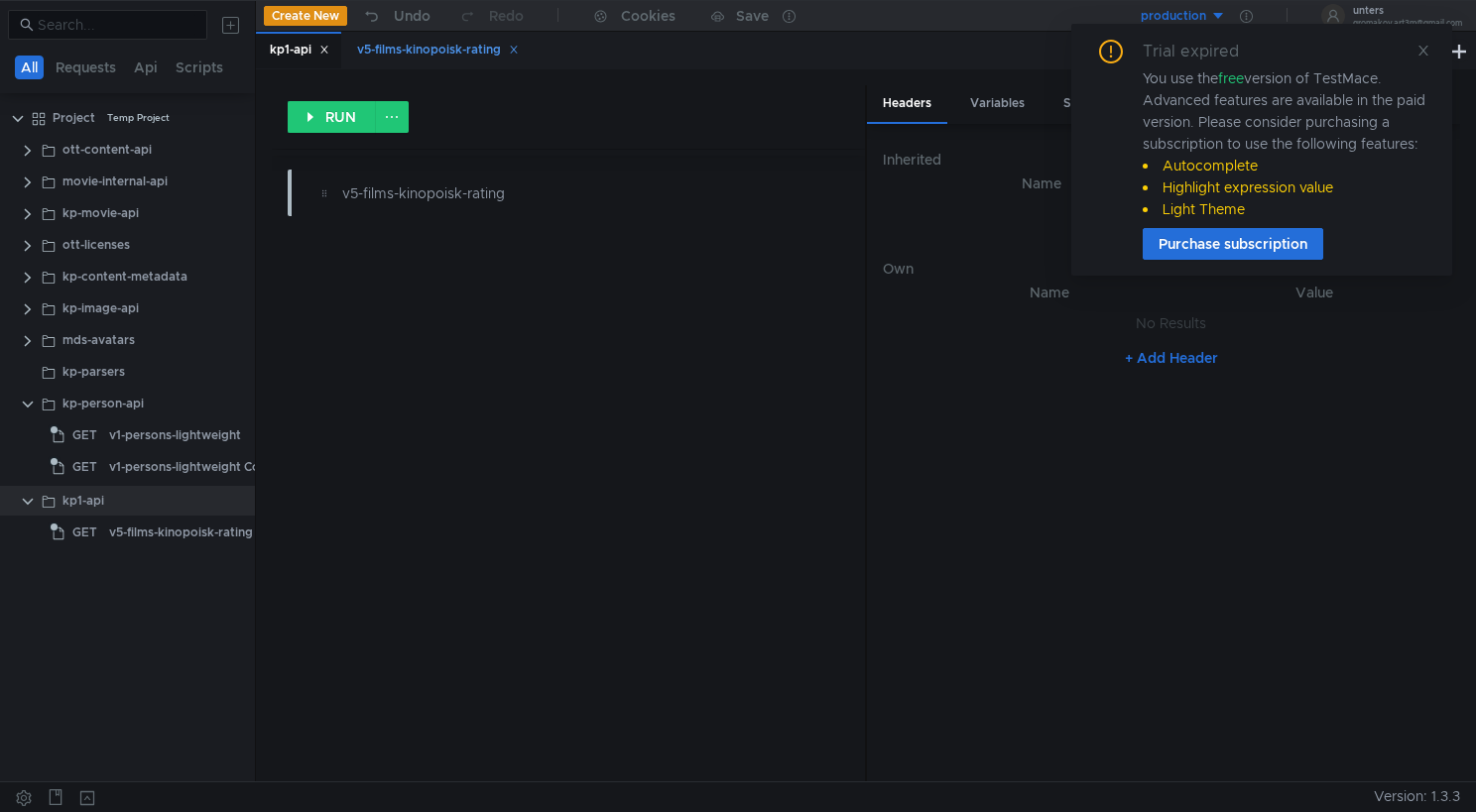 click on "v5-films-kinopoisk-rating" at bounding box center (300, 50) 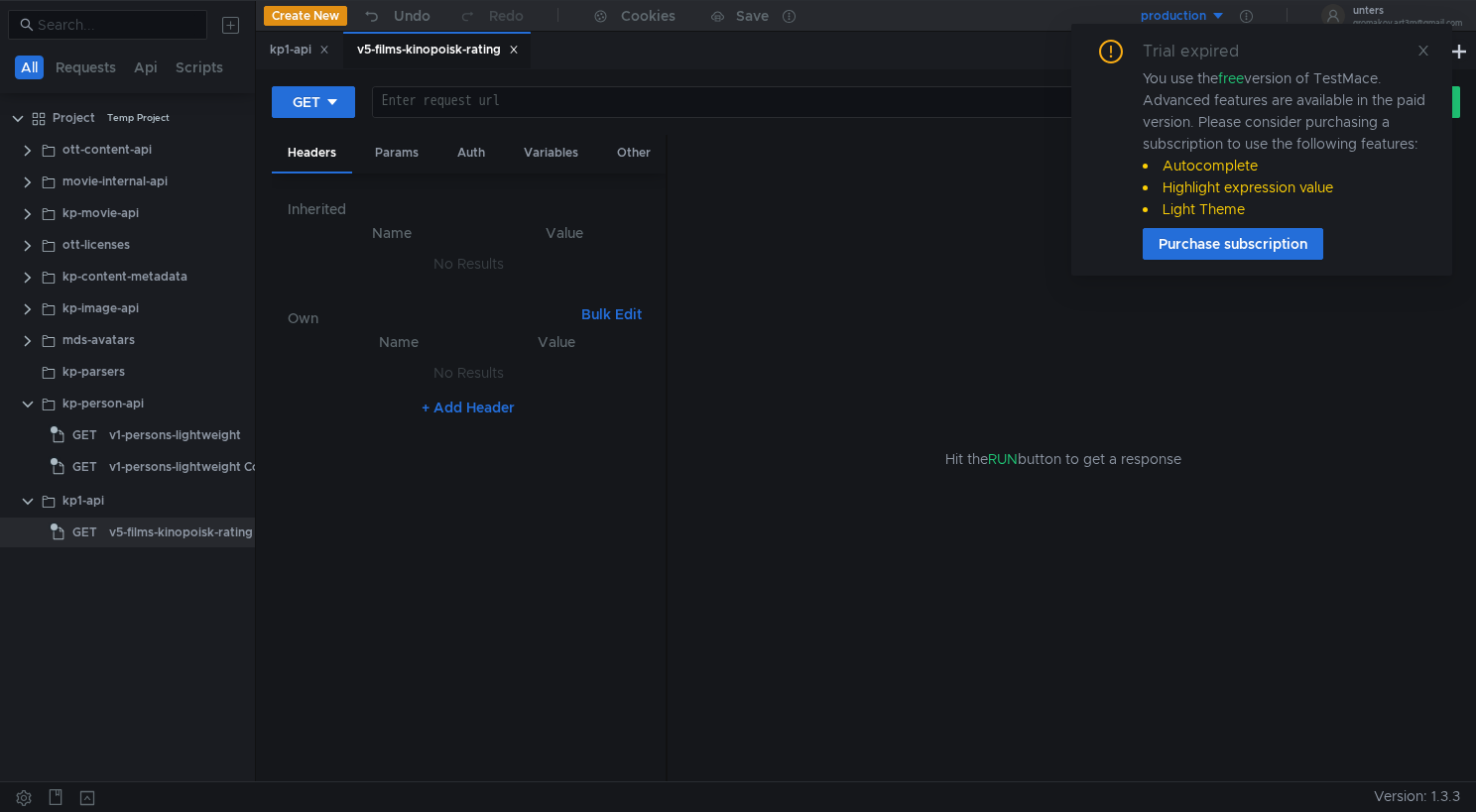click on "GET Enter request url     הההההההההההההההההההההההההההההההההההההההההההההההההההההההההההההההההההההההההההההההההההההההההההההההההההההההההההההההההההההההההההההההההההההההההההההההההההההההההההההההההההההההההההההההההההההההההההההההההההההההההההההההההההההההההההההההההההההההההההההההההההההההההההההההה XXXXXXXXXXXXXXXXXXXXXXXXXXXXXXXXXXXXXXXXXXXXXXXXXXXXXXXXXXXXXXXXXXXXXXXXXXXXXXXXXXXXXXXXXXXXXXXXXXXXXXXXXXXXXXXXXXXXXXXXXXXXXXXXXXXXXXXXXXXXXXXXXXXXXXXXXXXXXXXXXXXXXXXXXXXXXXXXXXXXXXXXXXXXXXXXXXXXXXXXXXXXXXXXXXXXXXXXXXXXXXXXXXXXXXXXXXXXXXXXXXXXXXXXXXXXXXXX RUN" at bounding box center [866, 110] 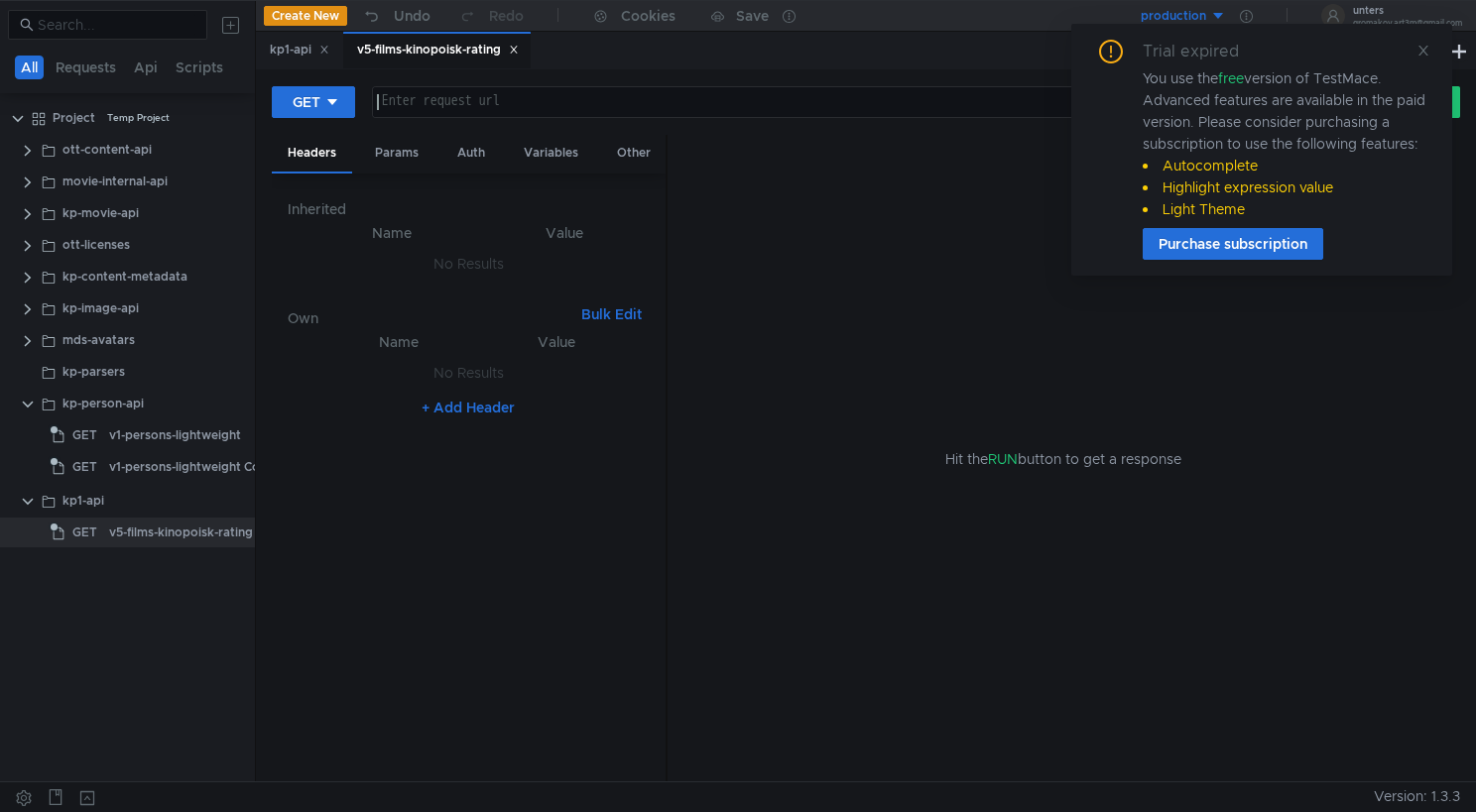 click at bounding box center (847, 118) 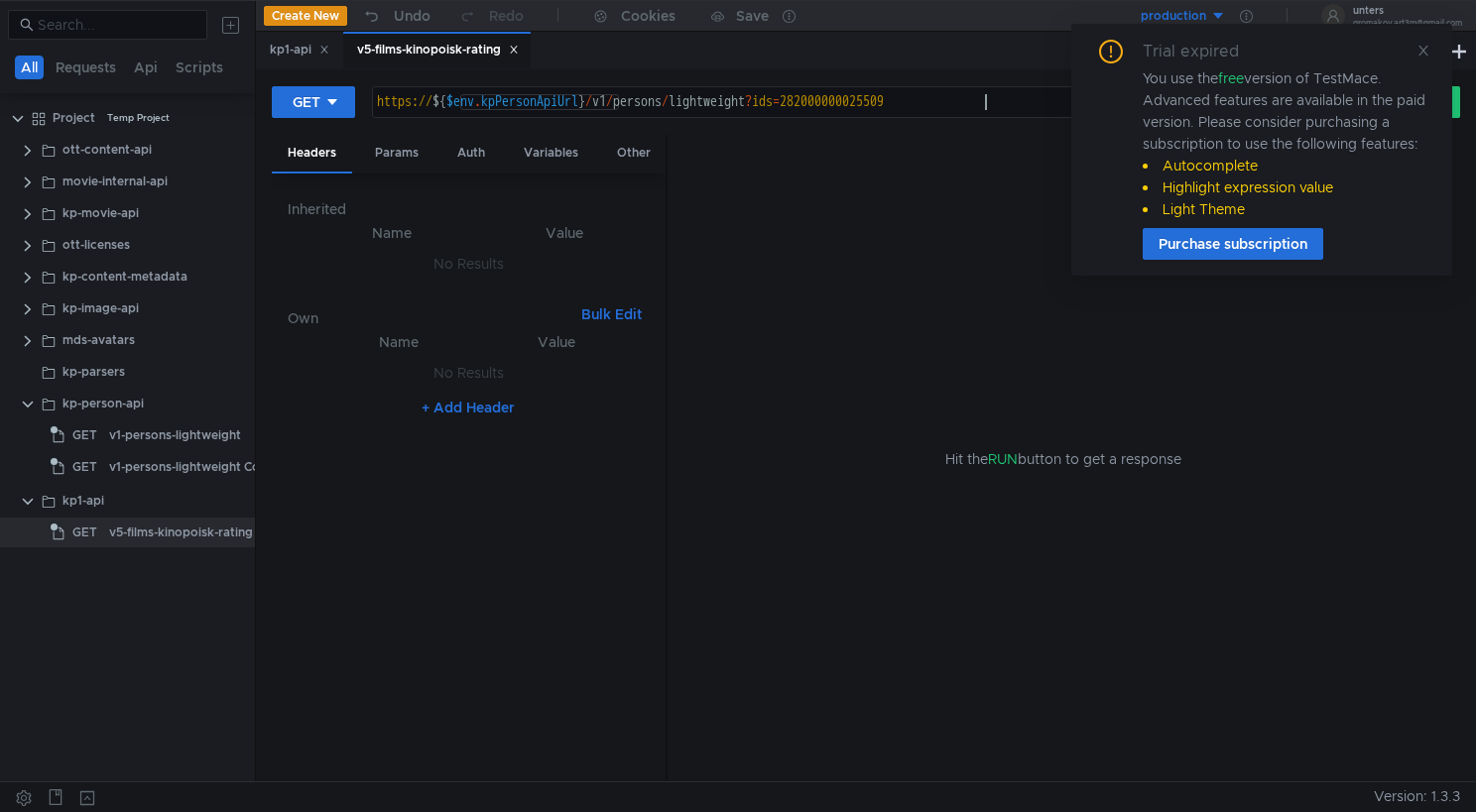 click on "https:// ${ $env . kpPersonApiUrl } / v1 / persons / lightweight ? ids = 282000000025509" at bounding box center [847, 118] 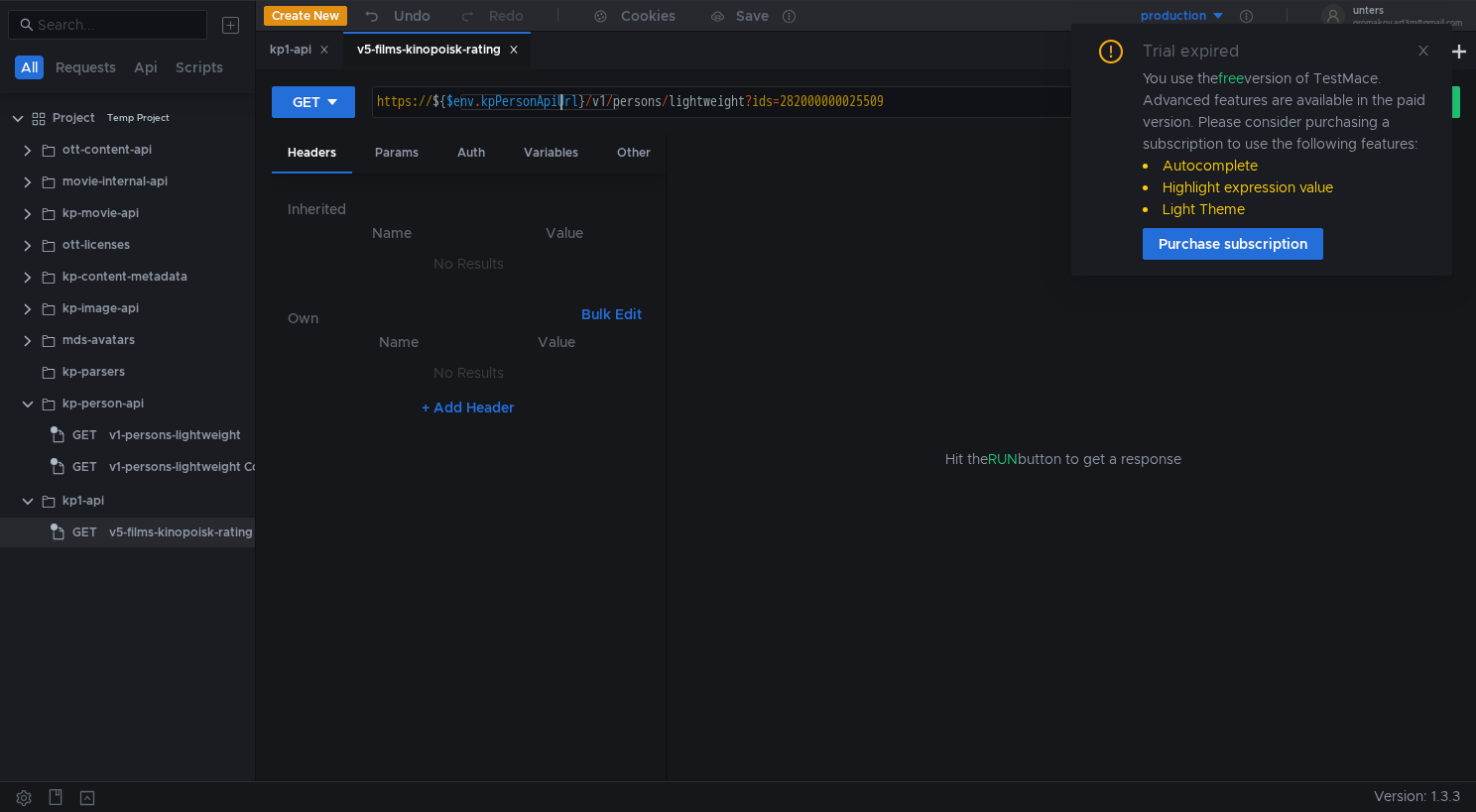 click on "https:// ${ $env . kpPersonApiUrl } / v1 / persons / lightweight ? ids = 282000000025509" at bounding box center [847, 118] 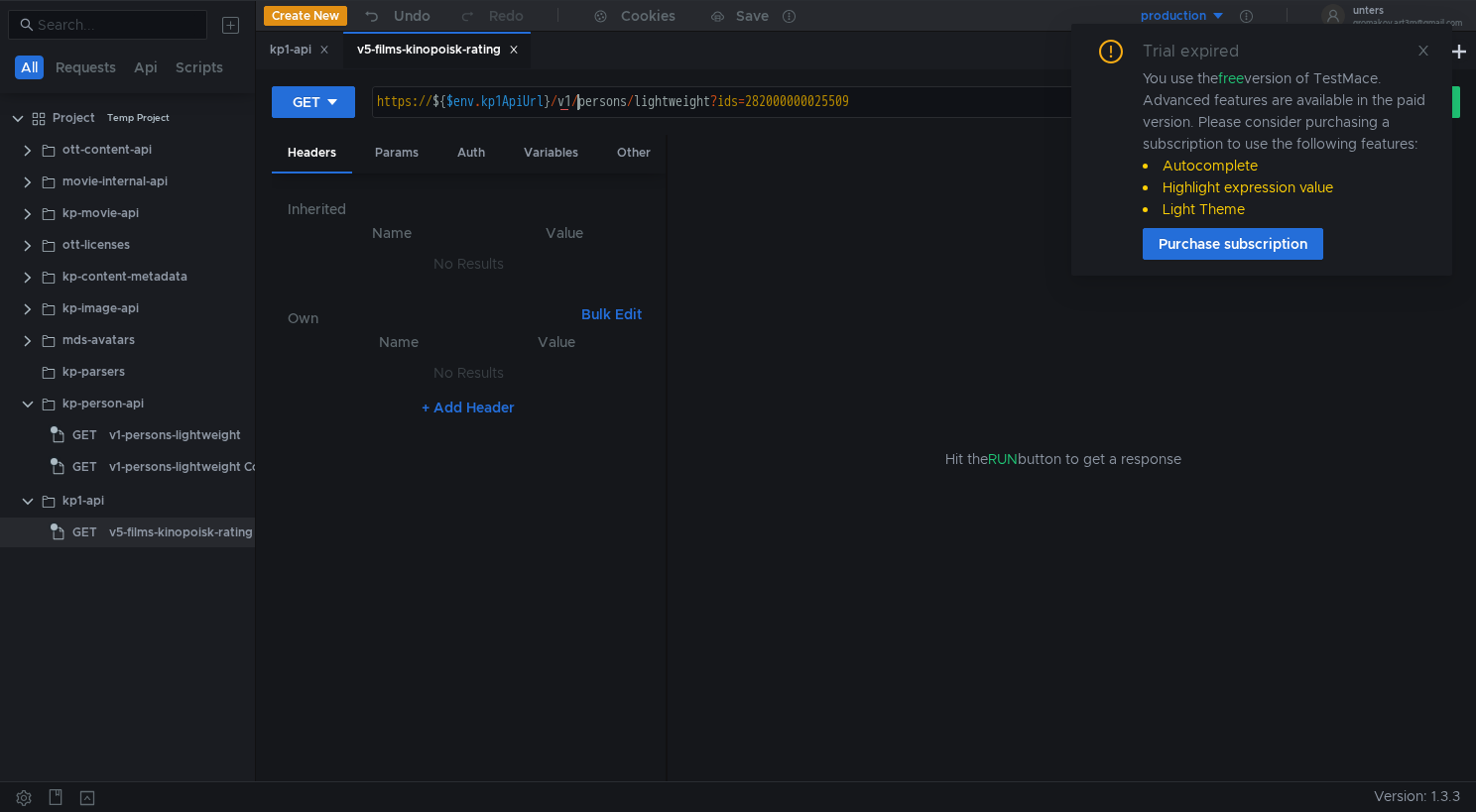 scroll, scrollTop: 0, scrollLeft: 14, axis: horizontal 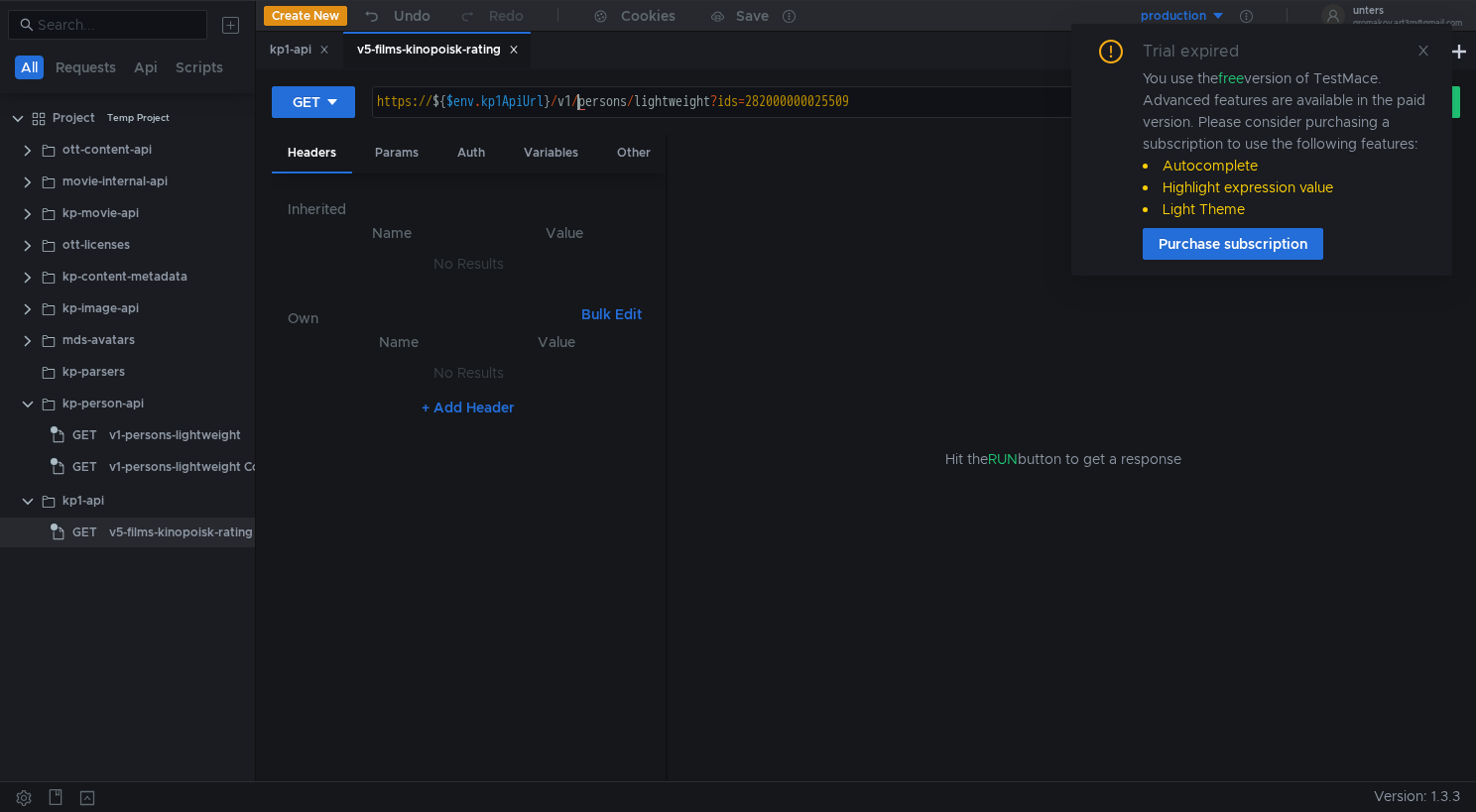click on "https:// ${ $env . kp1ApiUrl } / v1 / persons / lightweight ? ids = 282000000025509" at bounding box center [847, 118] 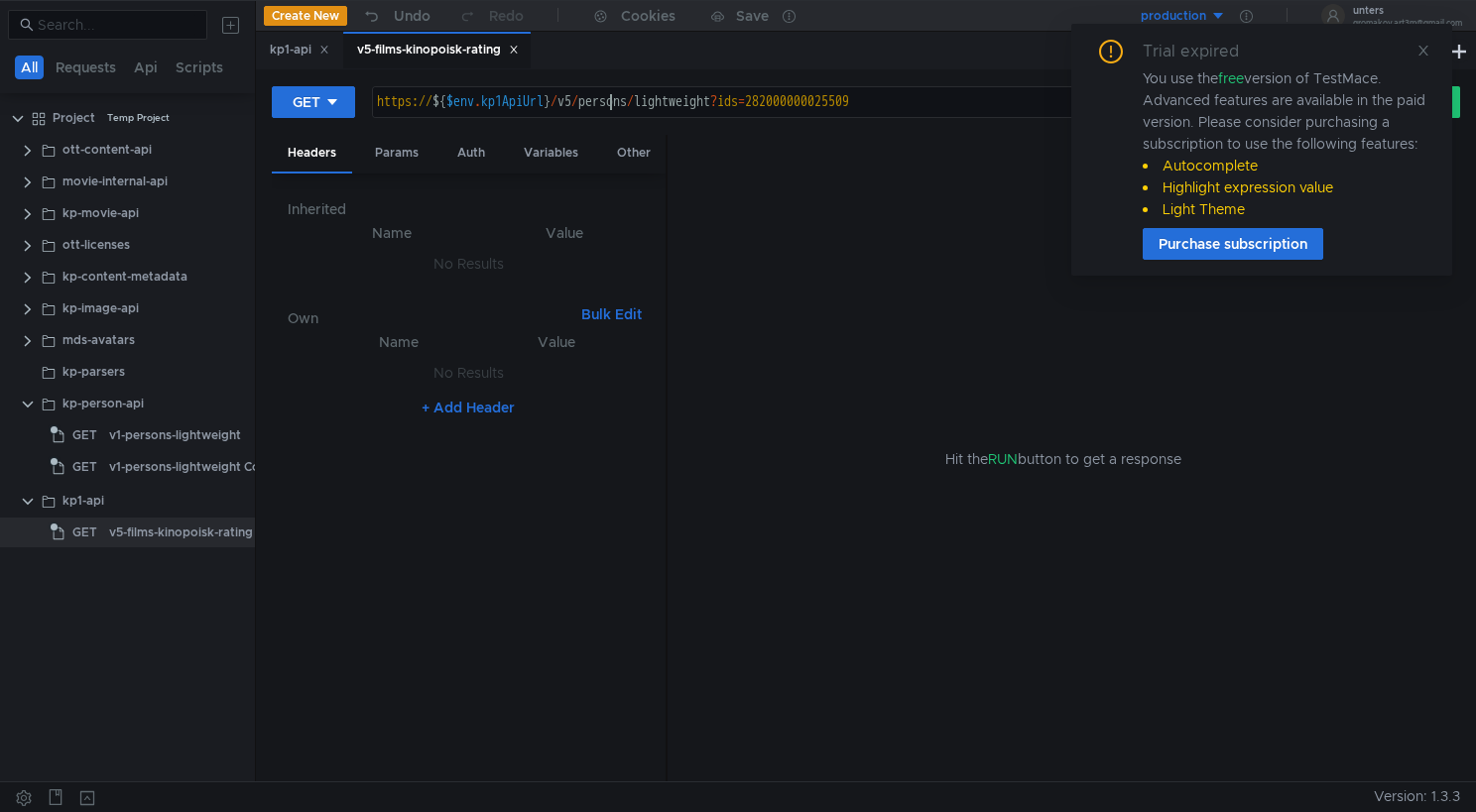 scroll, scrollTop: 0, scrollLeft: 17, axis: horizontal 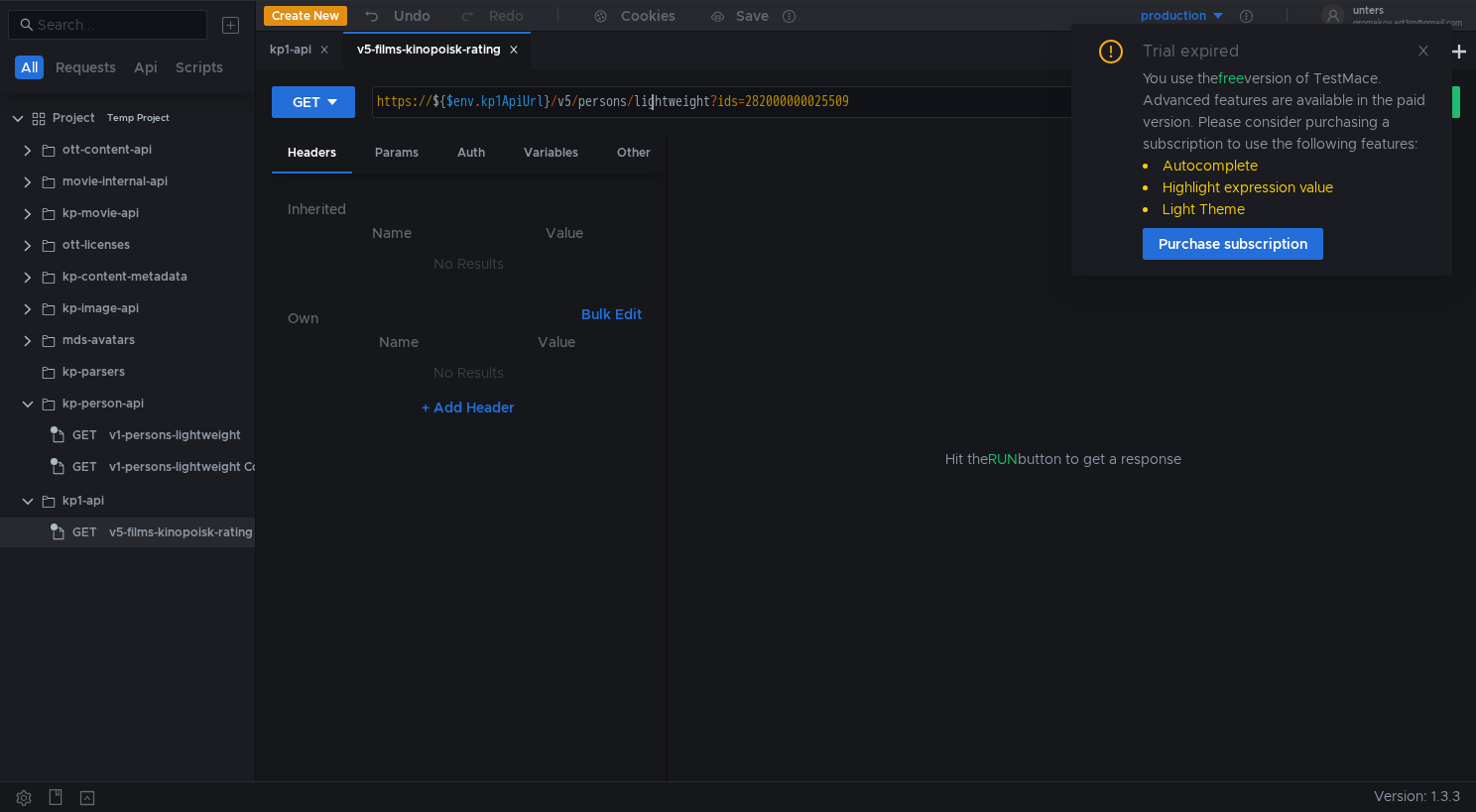 click on "https:// ${ $env . kp1ApiUrl } / v5 / persons / lightweight ? ids = 282000000025509" at bounding box center [847, 118] 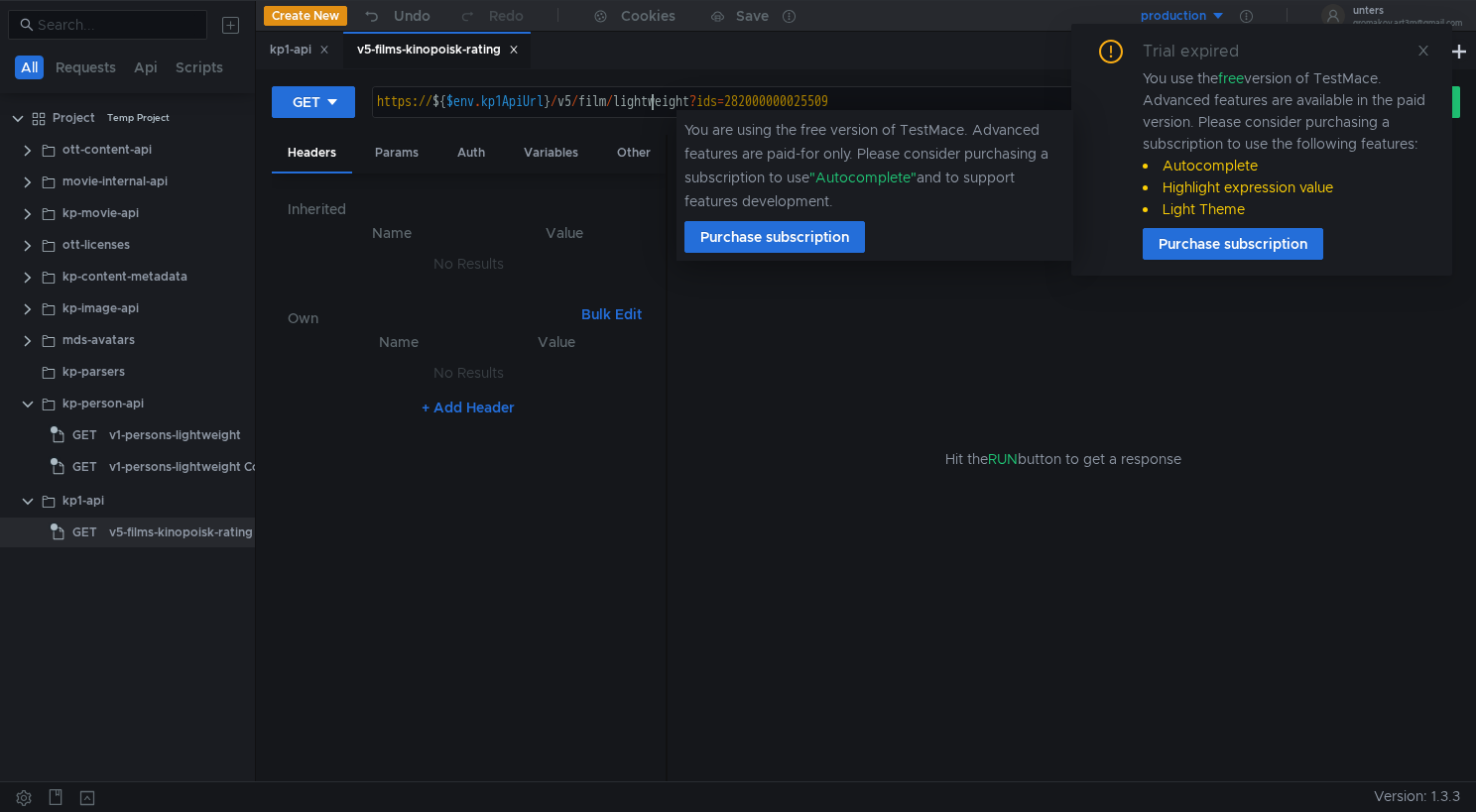 scroll, scrollTop: 0, scrollLeft: 20, axis: horizontal 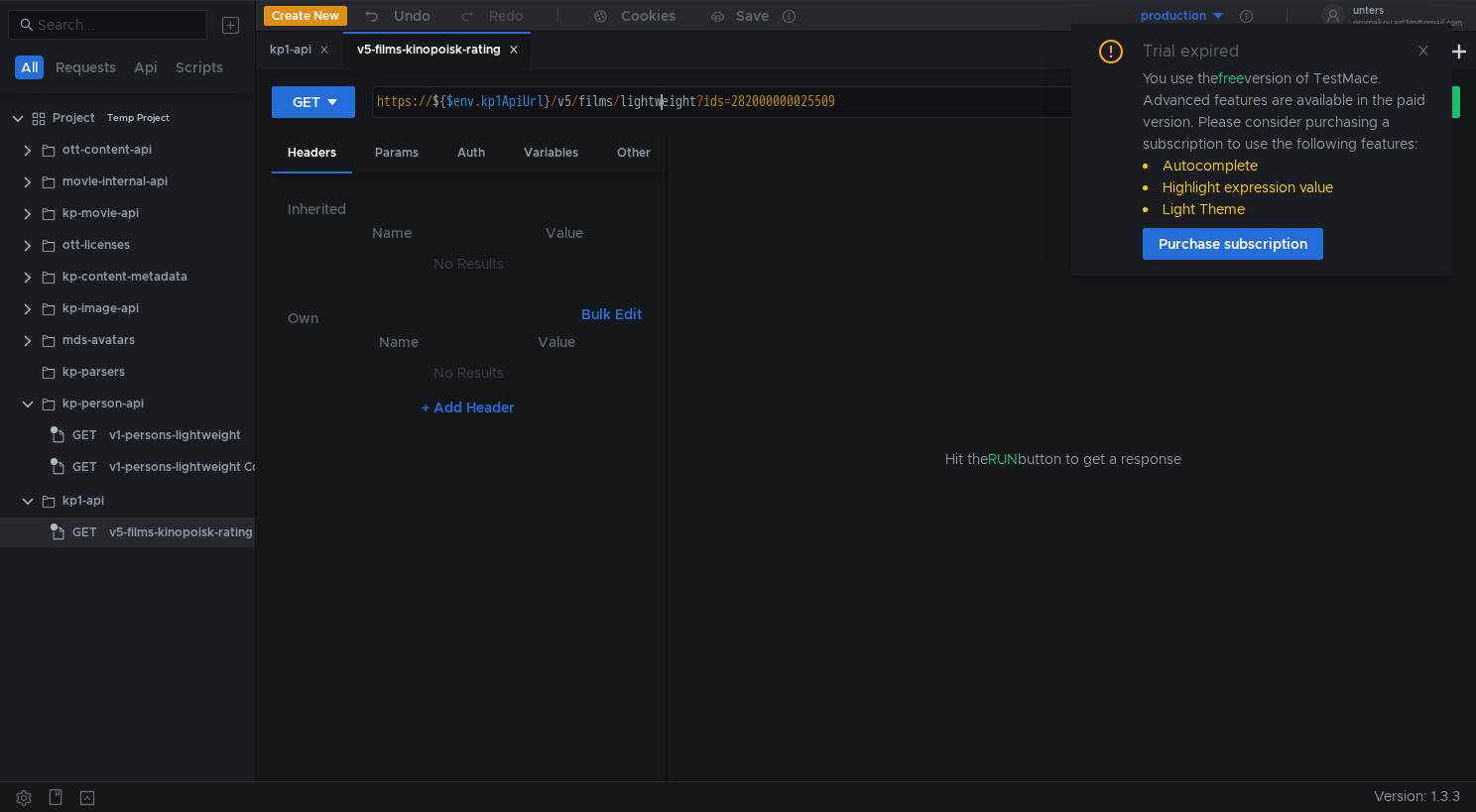click on "https:// ${ $env . kp1ApiUrl } / v5 / films / lightweight ? ids = 282000000025509" at bounding box center (847, 118) 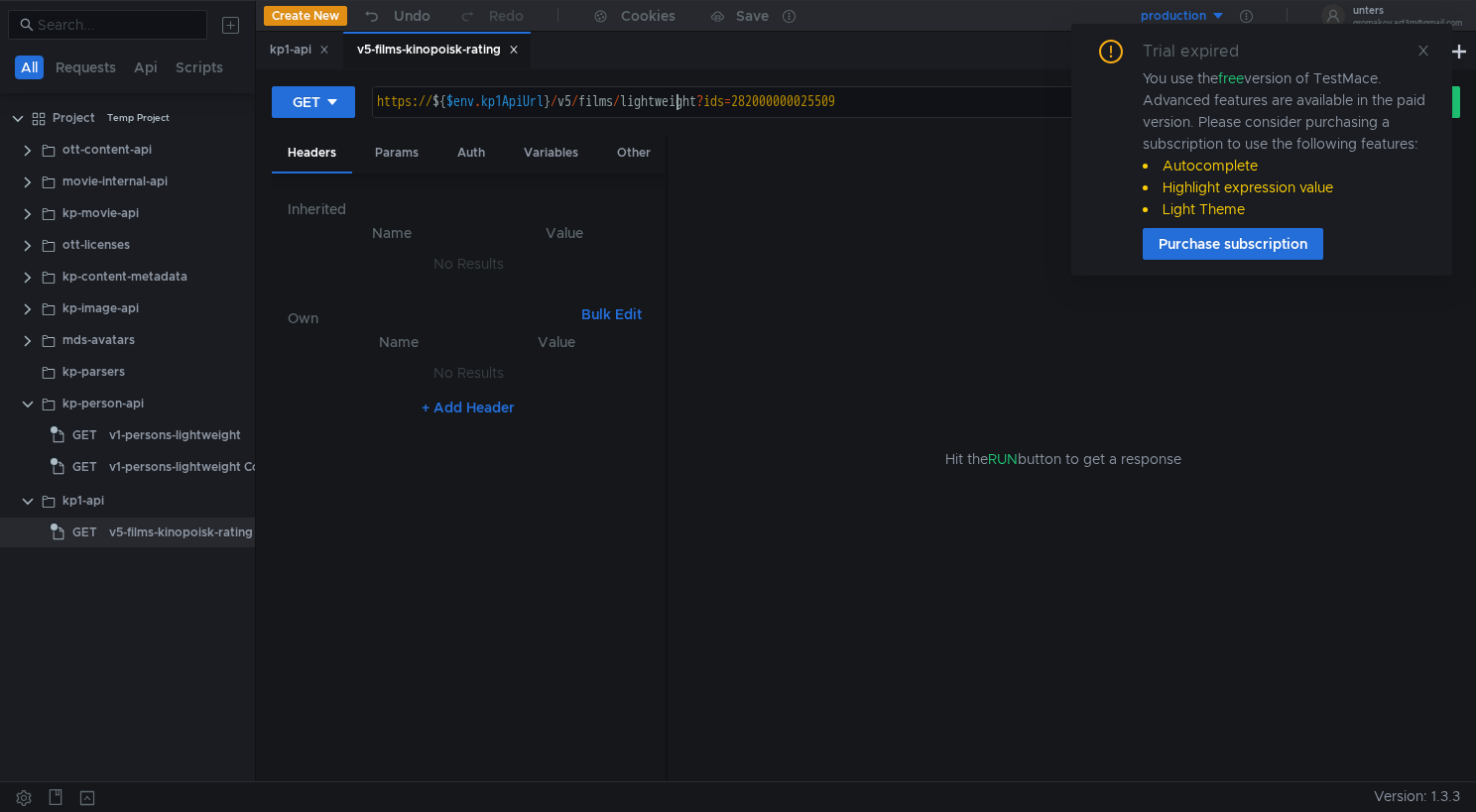 click on "https:// ${ $env . kp1ApiUrl } / v5 / films / lightweight ? ids = 282000000025509" at bounding box center (847, 118) 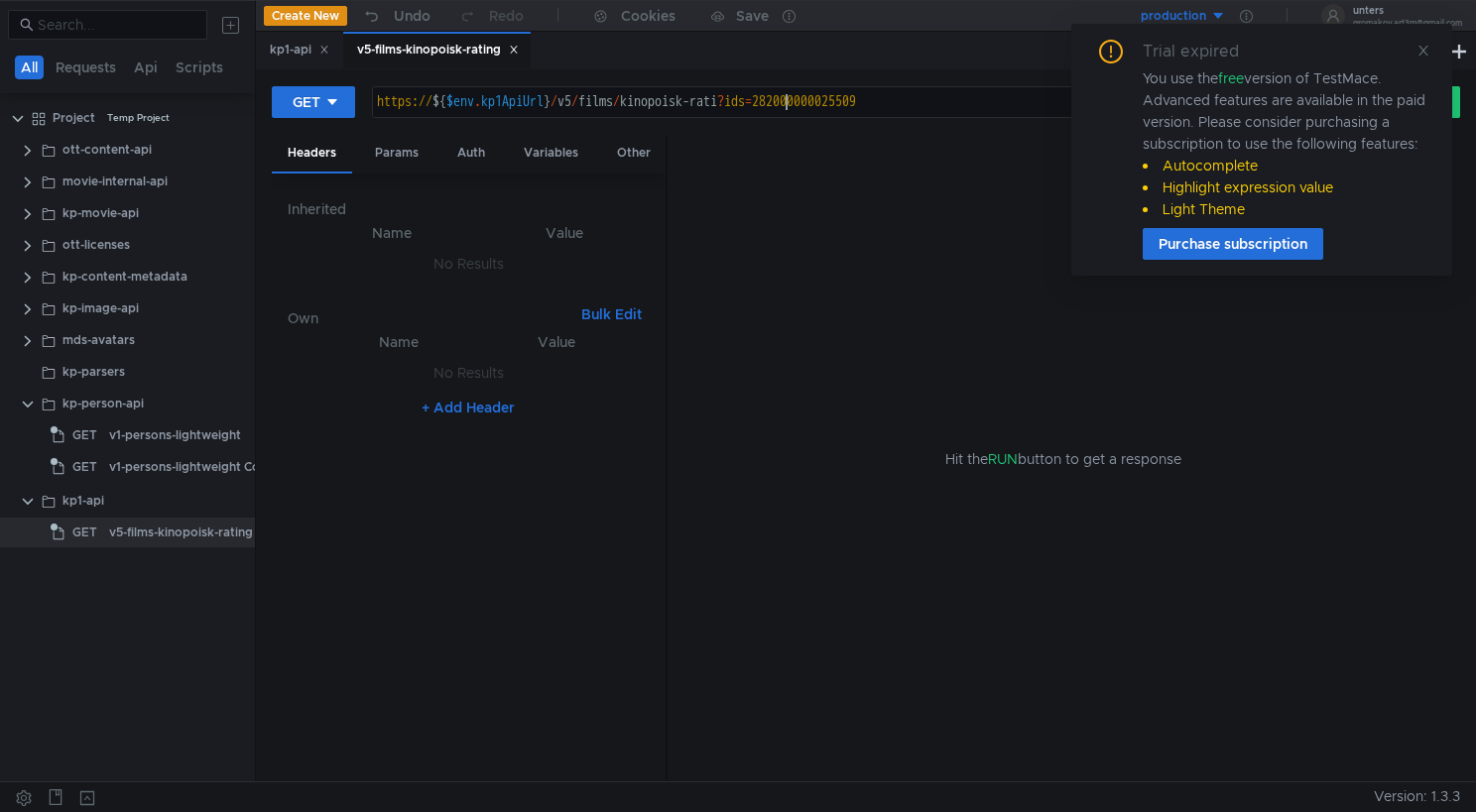 scroll, scrollTop: 0, scrollLeft: 31, axis: horizontal 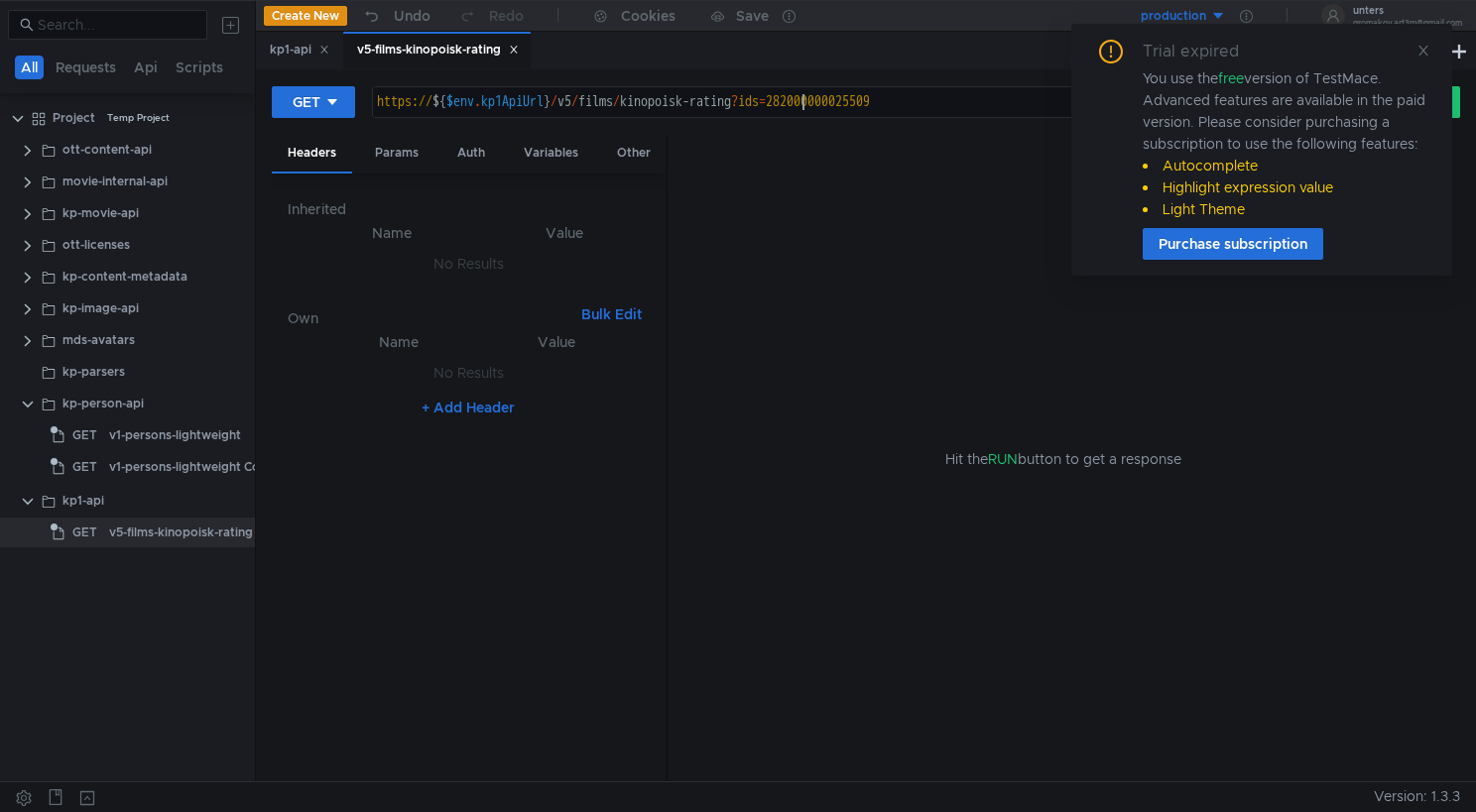 click on "https:// ${ $env . kp1ApiUrl } / v5 / films / kinopoisk-rating ? ids = 282000000025509" at bounding box center [847, 118] 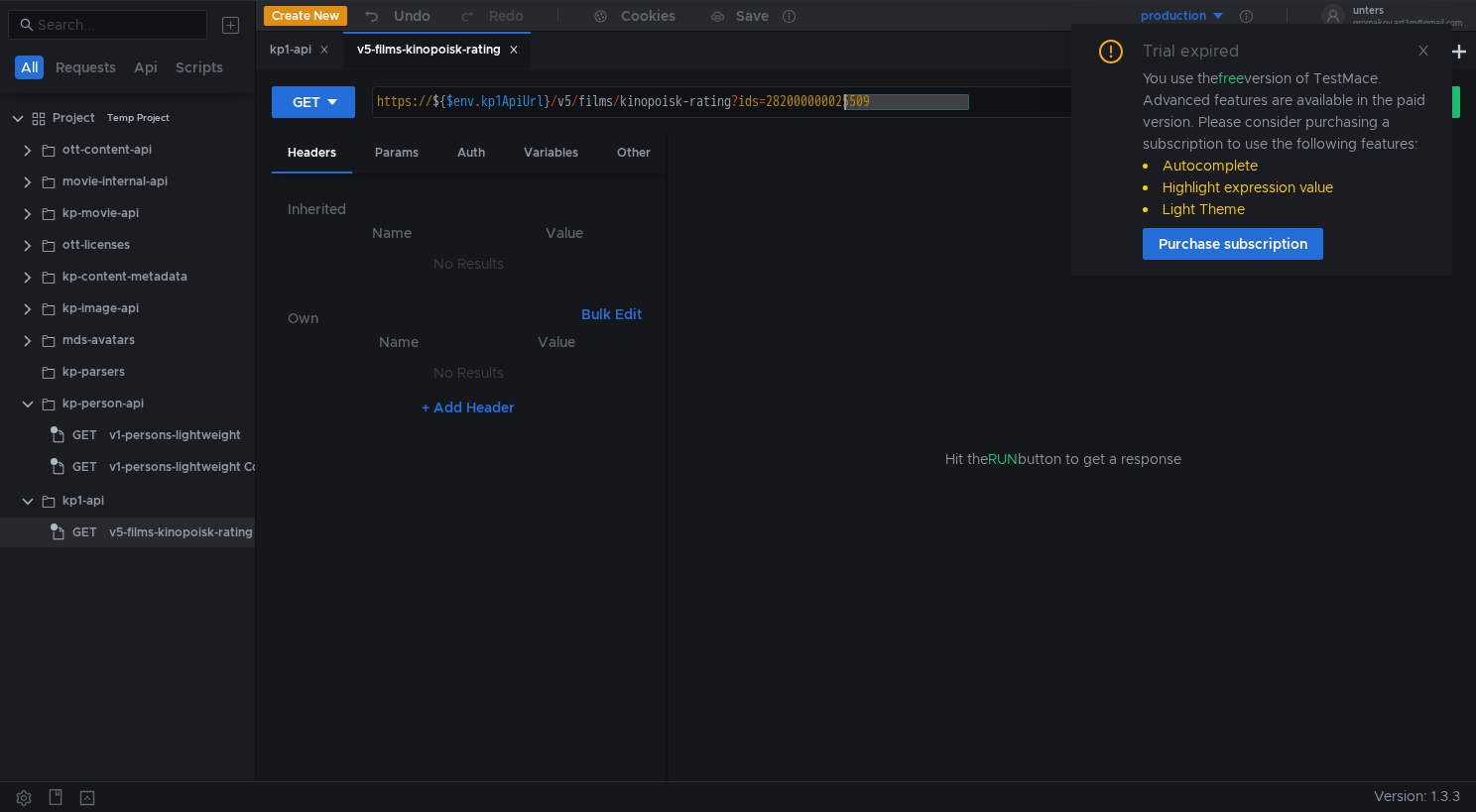 click on "https:// ${ $env . kp1ApiUrl } / v5 / films / kinopoisk-rating ? ids = 282000000025509" at bounding box center (847, 118) 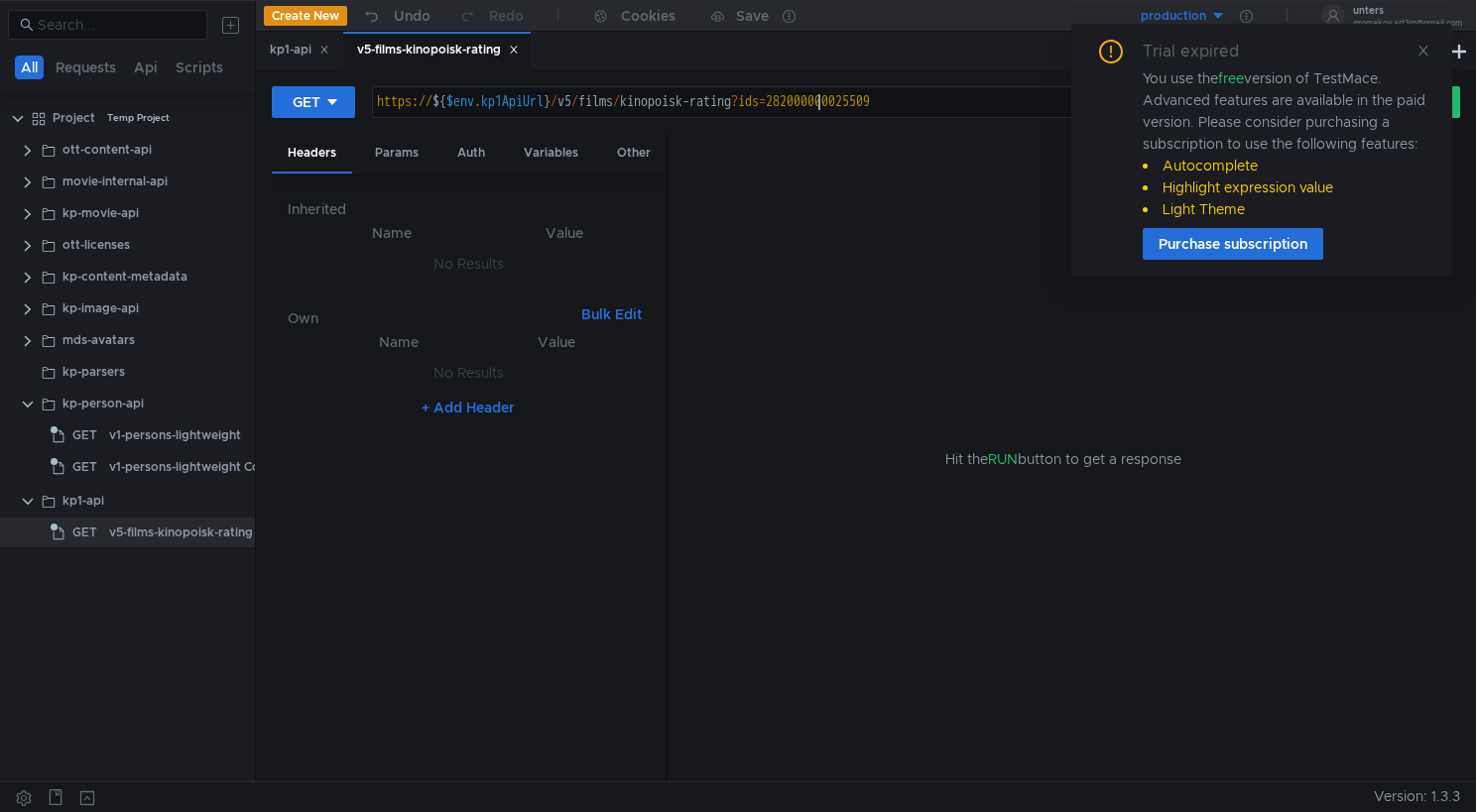 click on "https:// ${ $env . kp1ApiUrl } / v5 / films / kinopoisk-rating ? ids = 282000000025509" at bounding box center (847, 118) 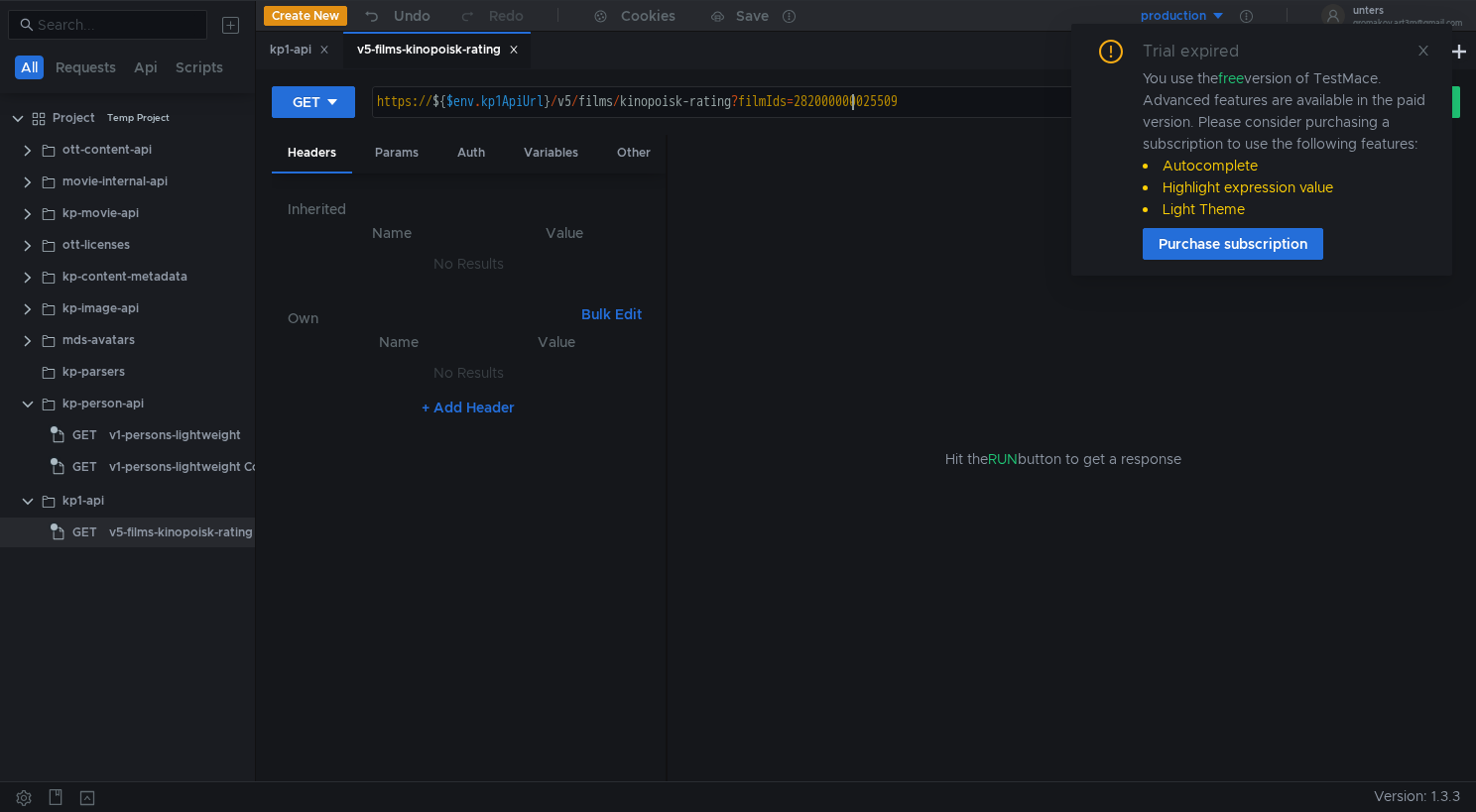 scroll, scrollTop: 0, scrollLeft: 34, axis: horizontal 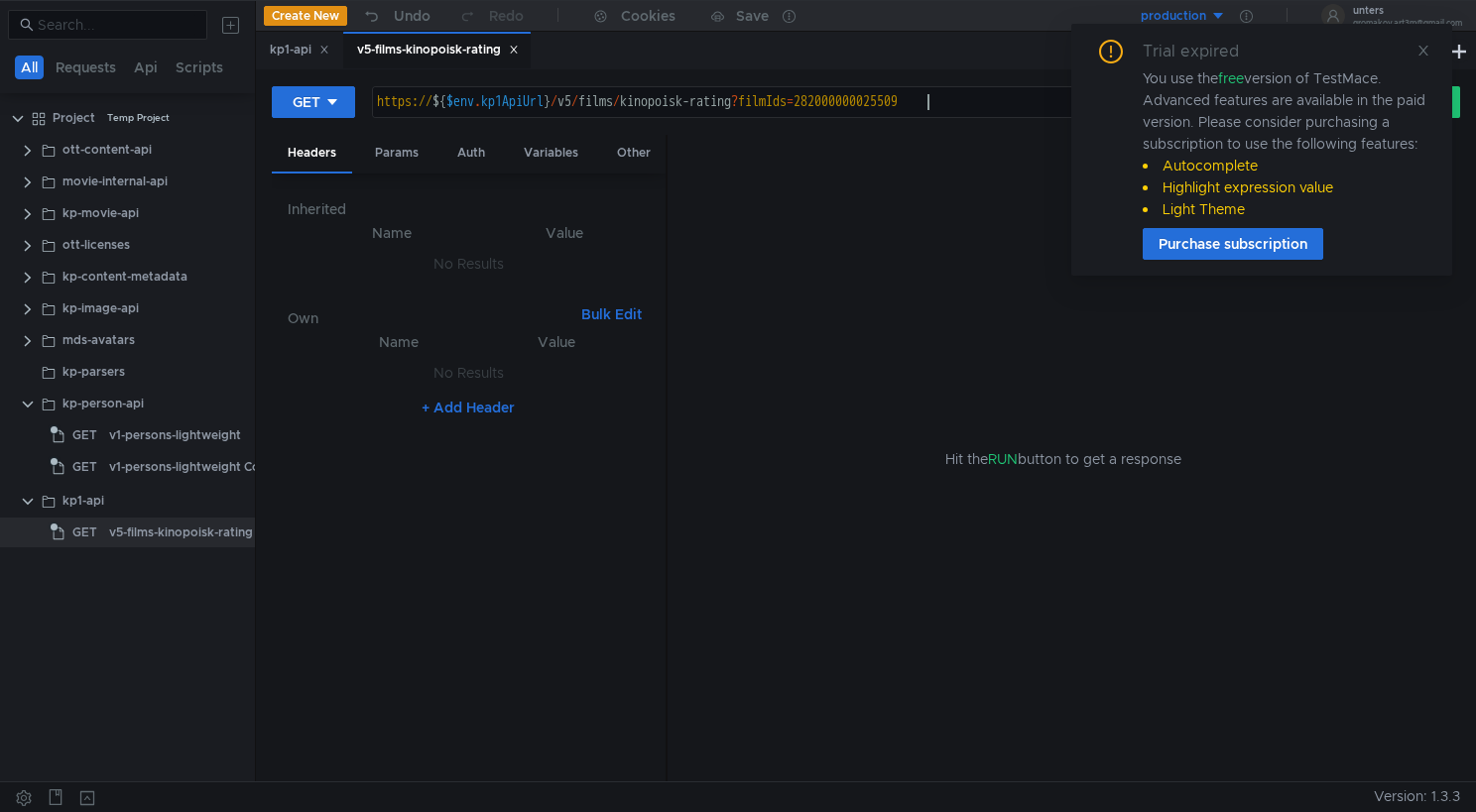 click on "https:// ${ $env . kp1ApiUrl } / v5 / films / kinopoisk-rating ? filmIds = 282000000025509" at bounding box center (847, 118) 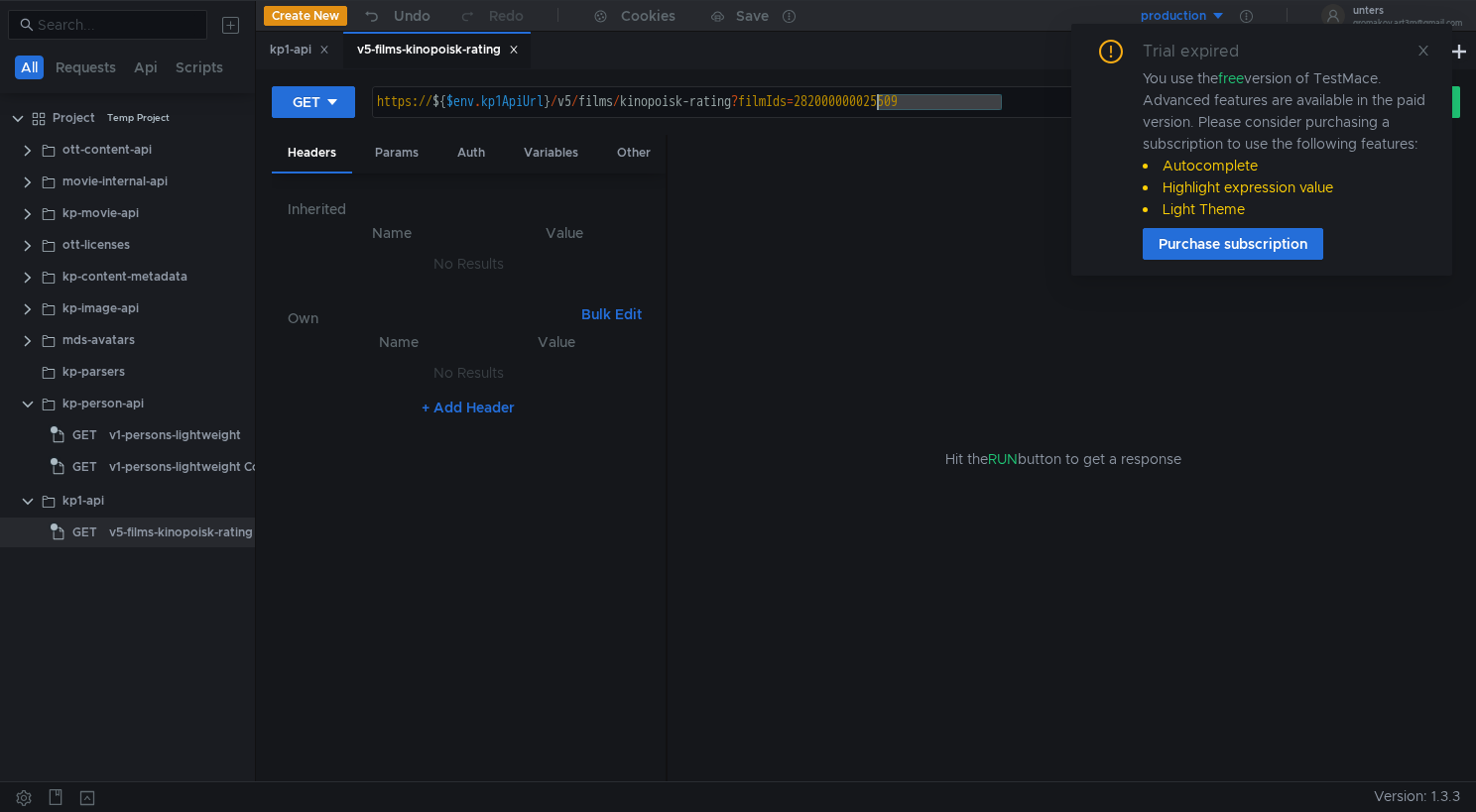 paste on "301" 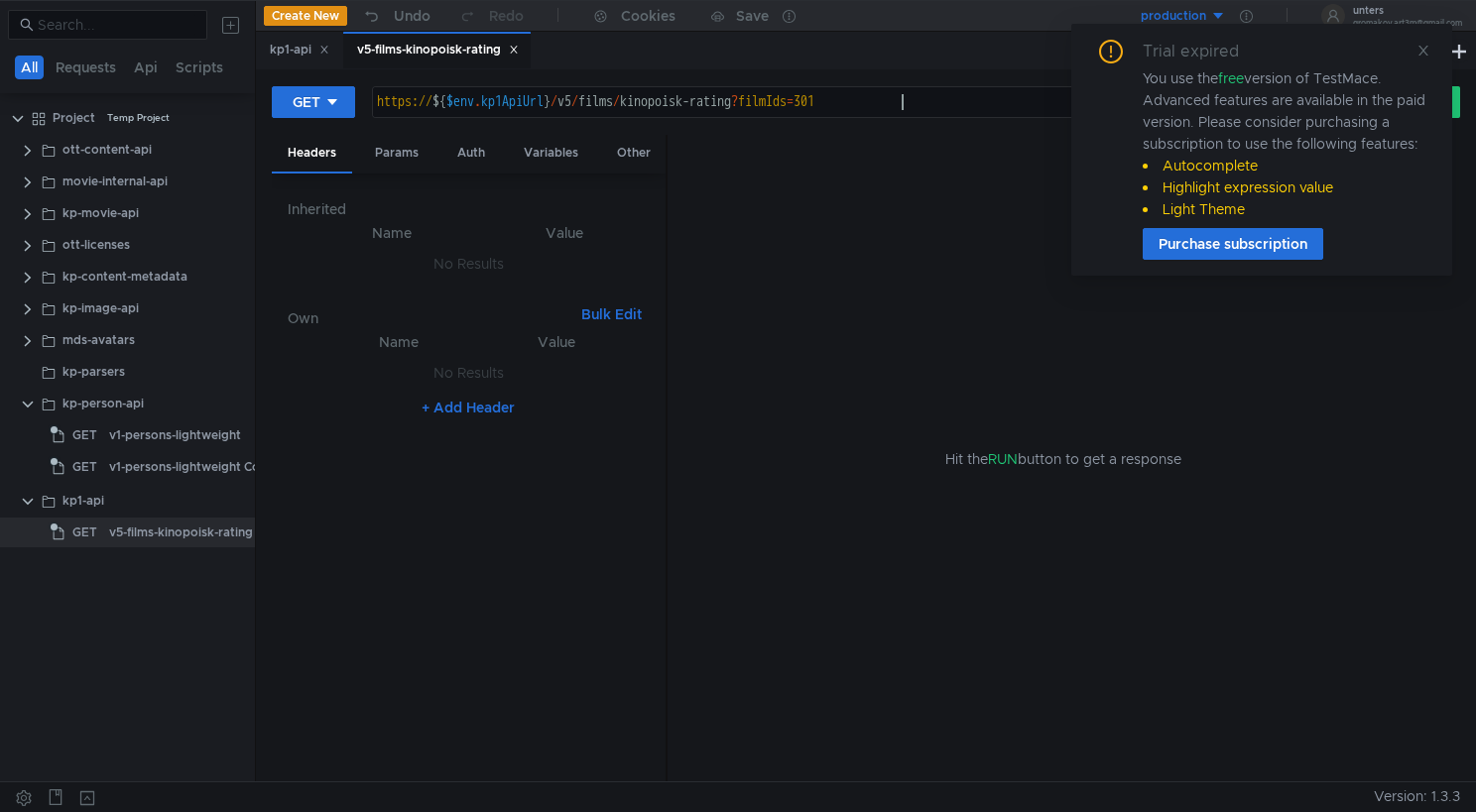 click on "https:// ${ $env . kp1ApiUrl } / v5 / films / kinopoisk-rating ? filmIds = 301" at bounding box center (847, 118) 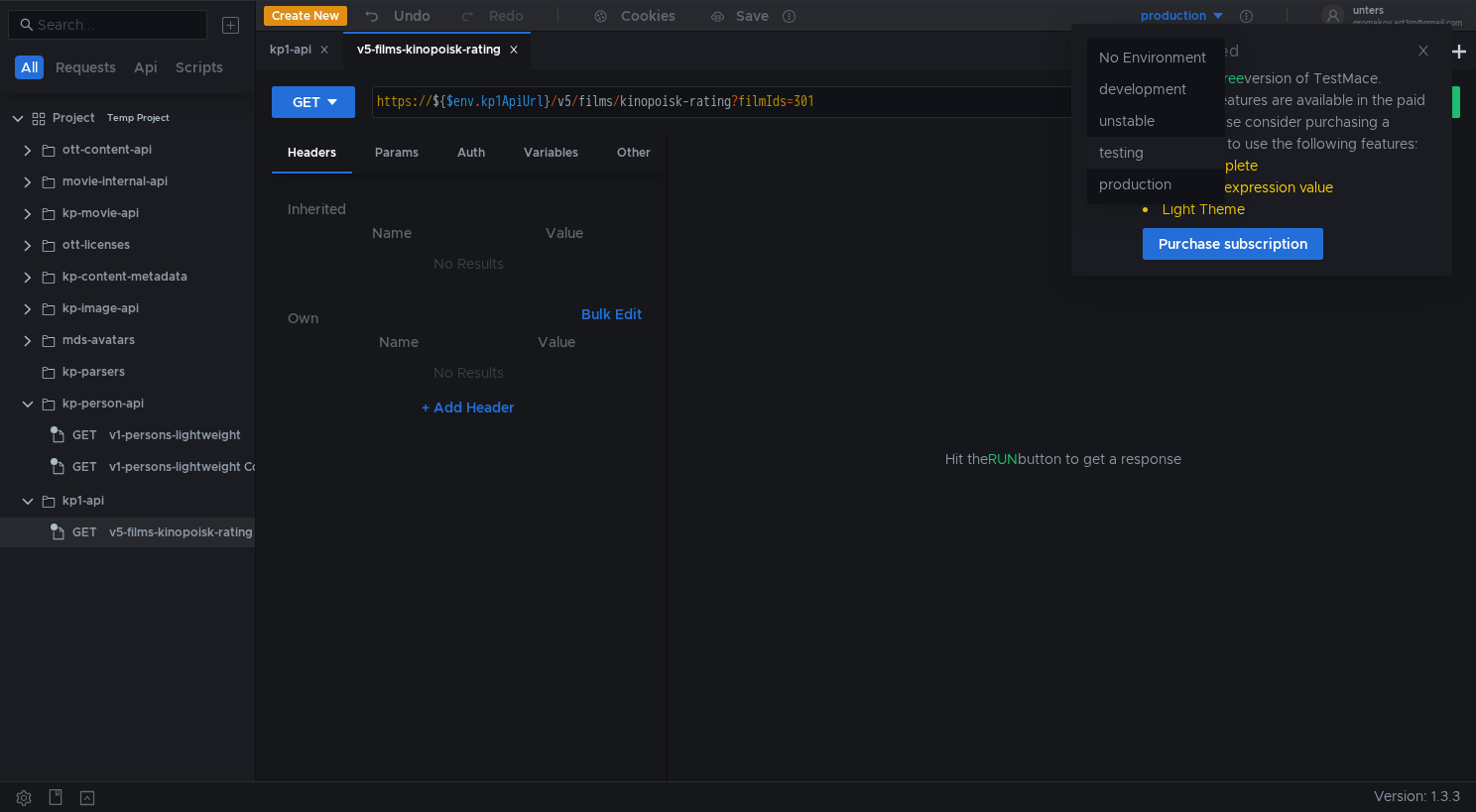 click on "testing" at bounding box center [1156, 153] 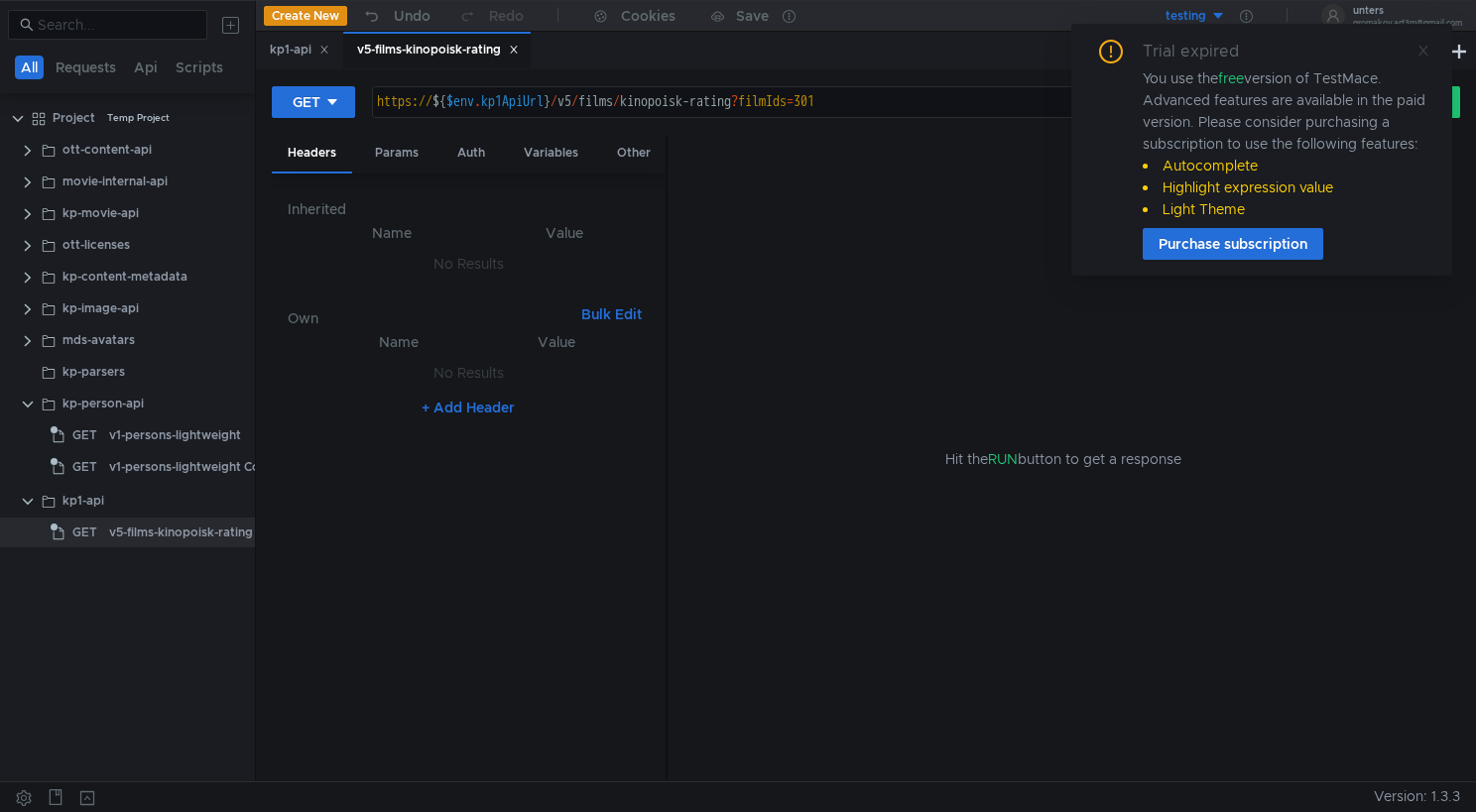 click at bounding box center (1423, 51) 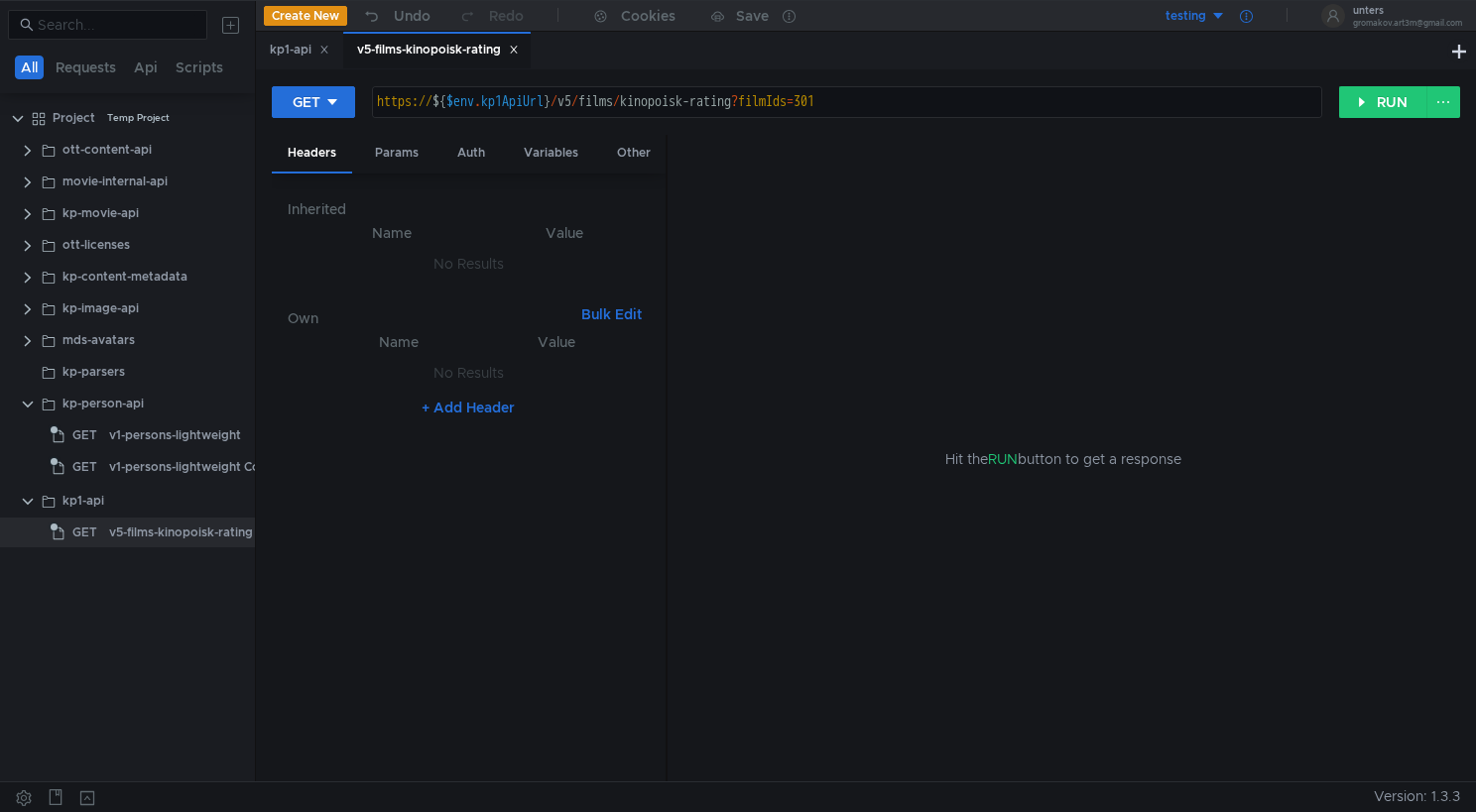click at bounding box center (1246, 16) 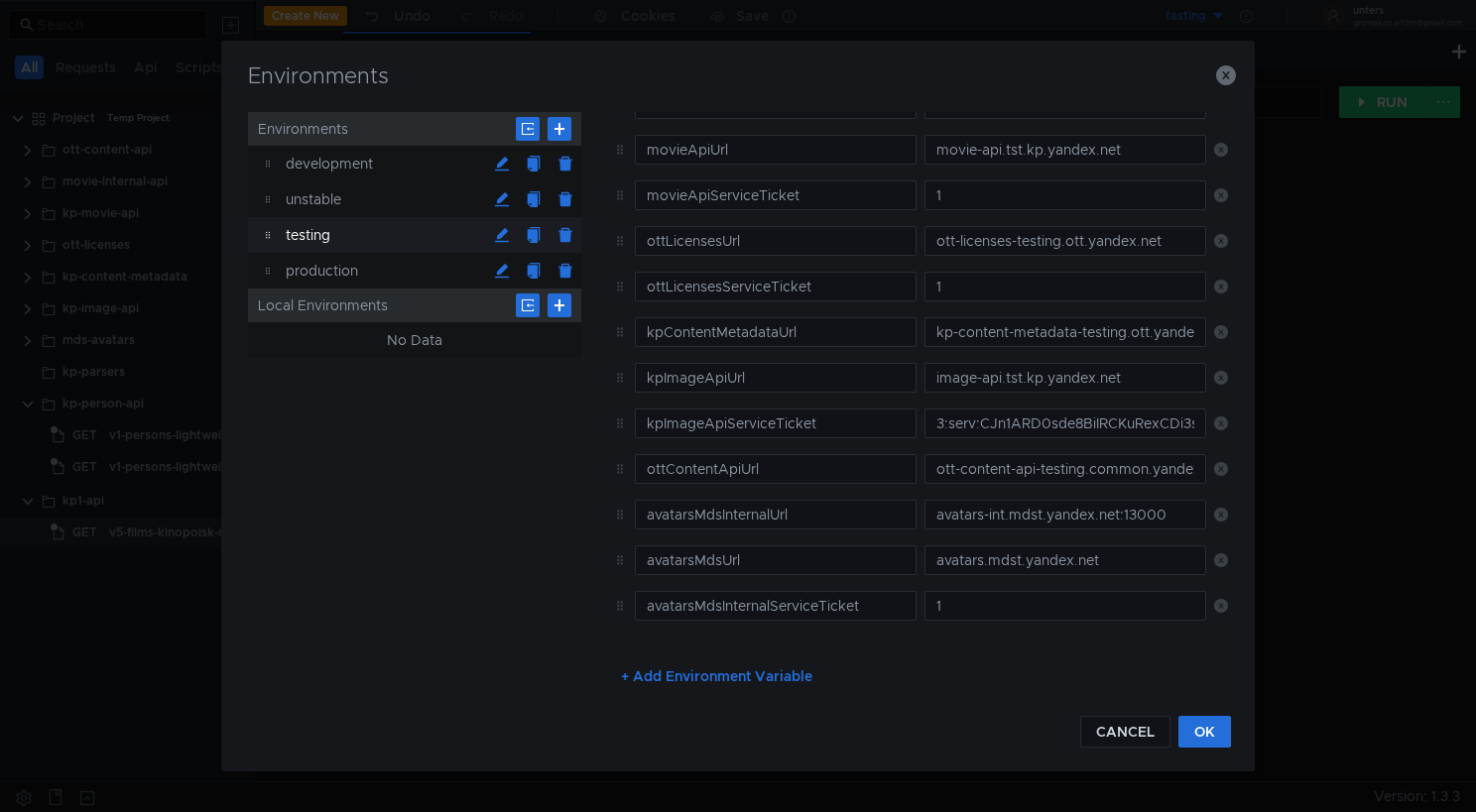 click on "+ Add Environment Variable" at bounding box center [716, 676] 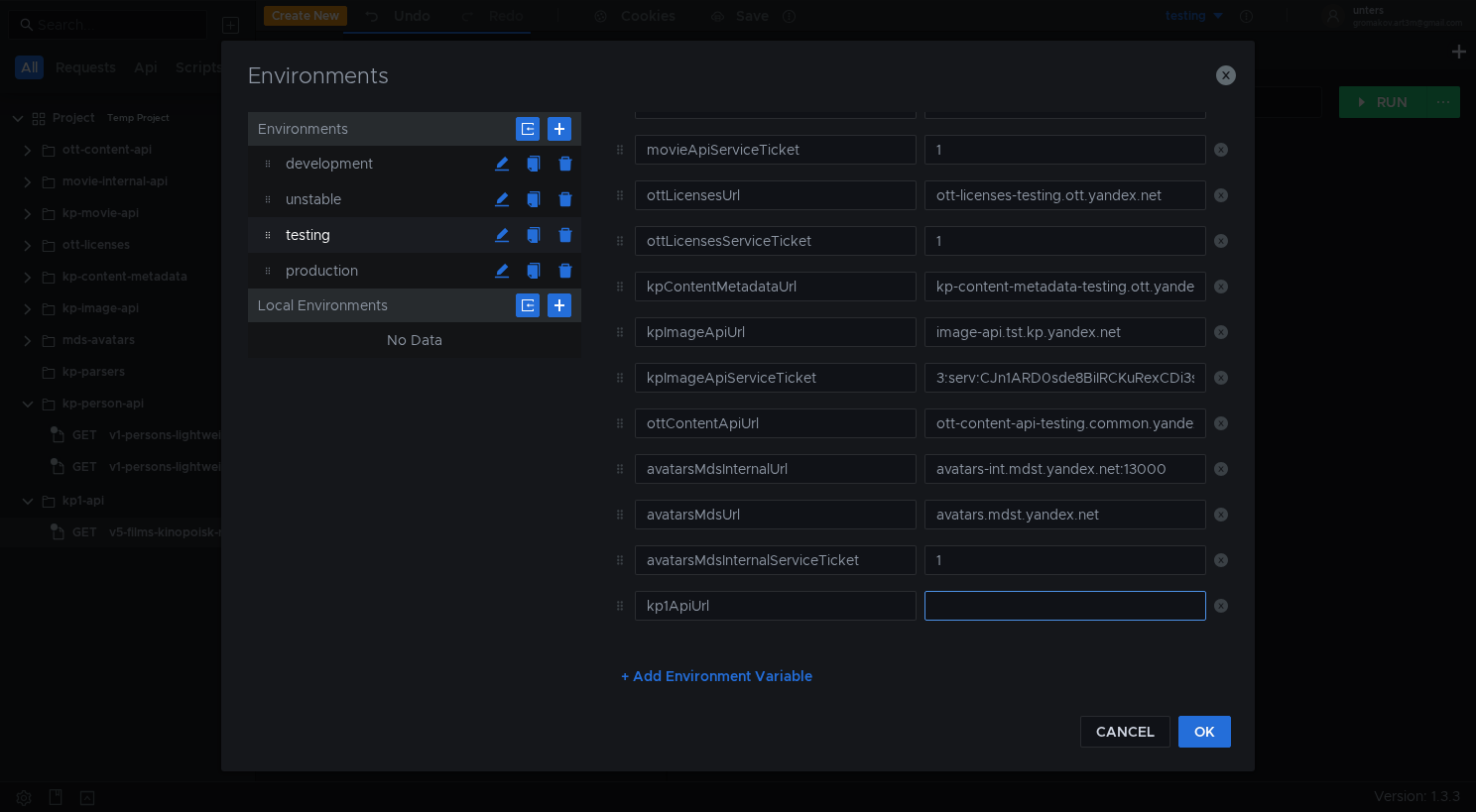 type on "kp1ApiUrl" 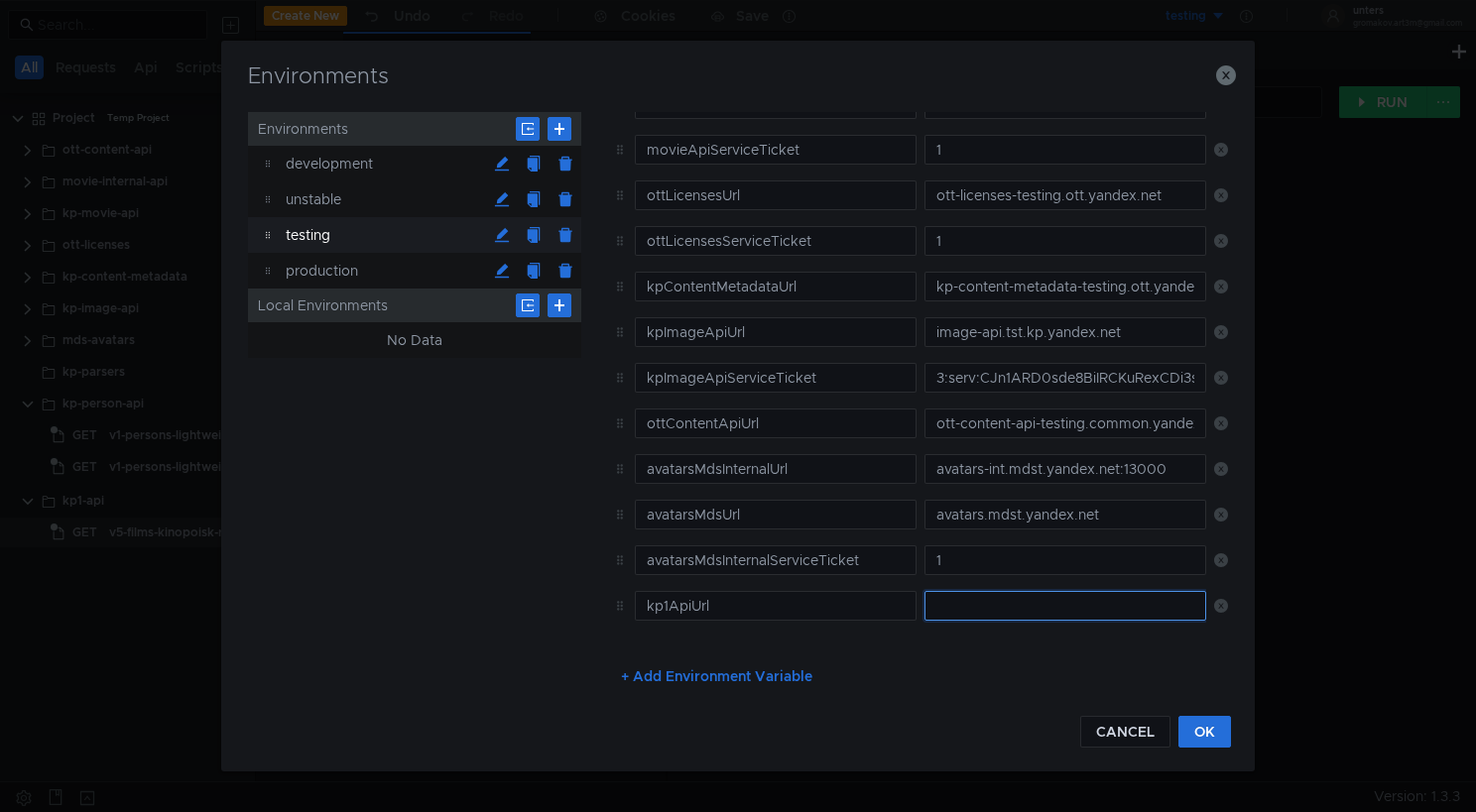 click at bounding box center [1065, 606] 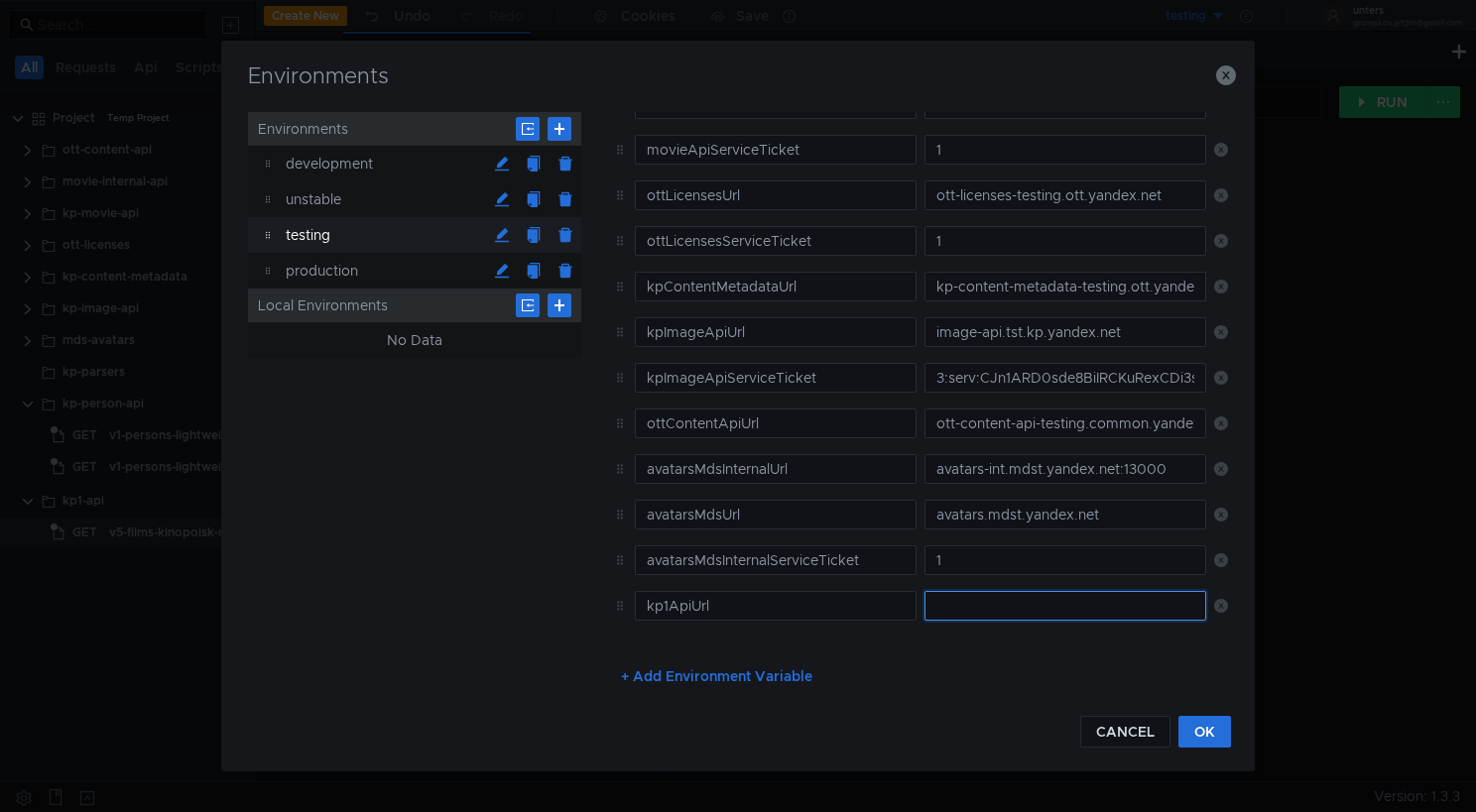 paste on "kp1-api-deploy.tst.kp.yandex.net" 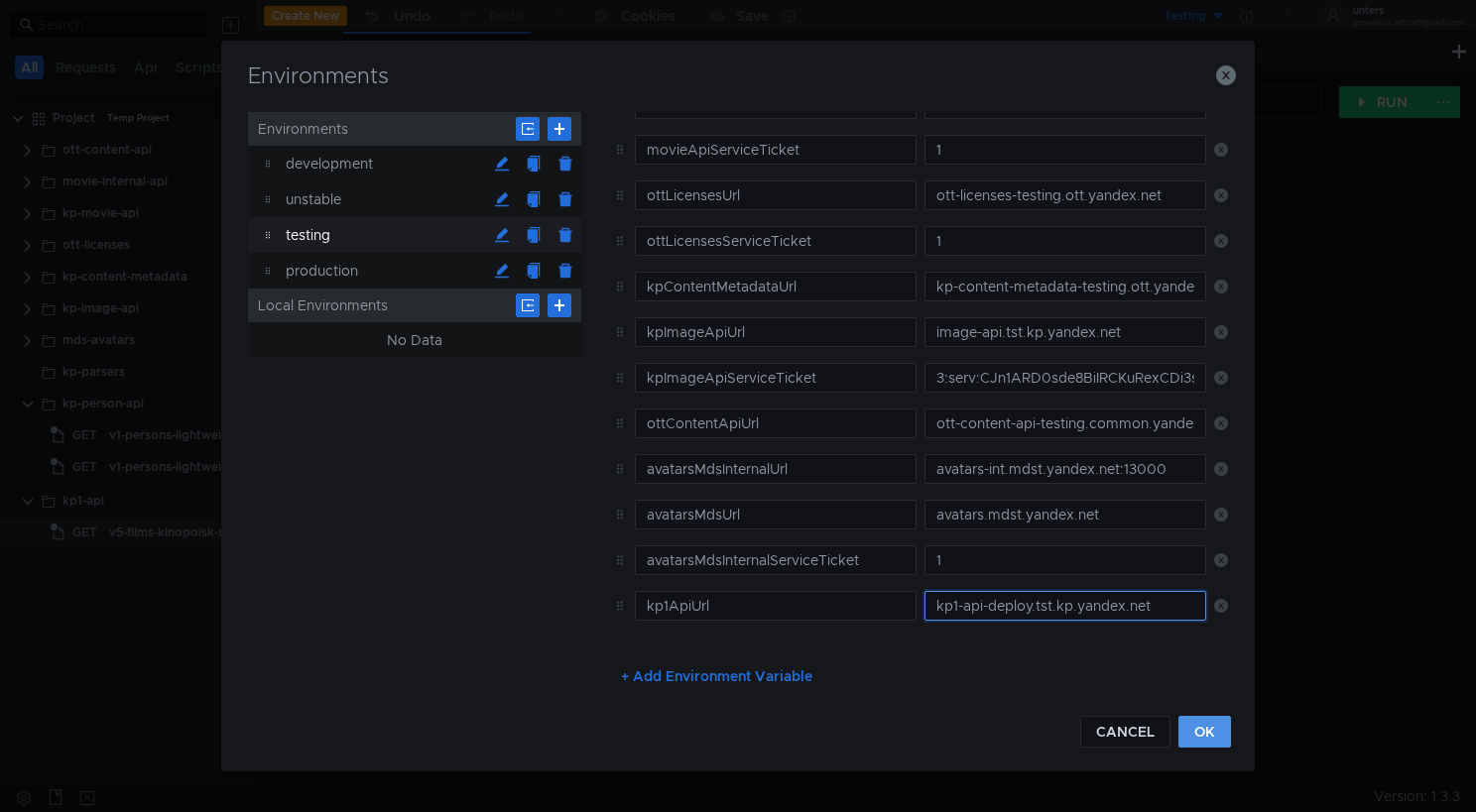 type on "kp1-api-deploy.tst.kp.yandex.net" 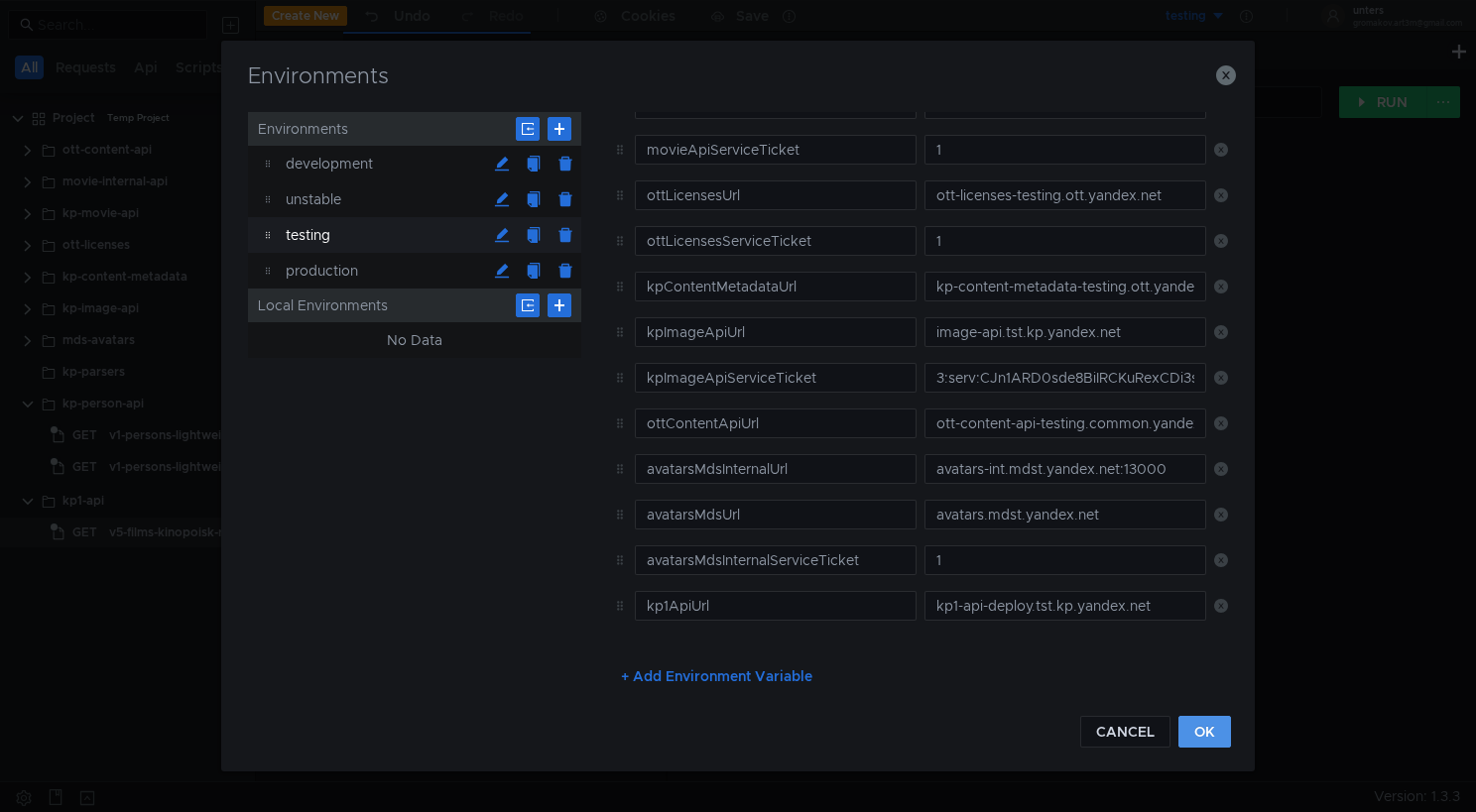 click on "OK" at bounding box center [1204, 732] 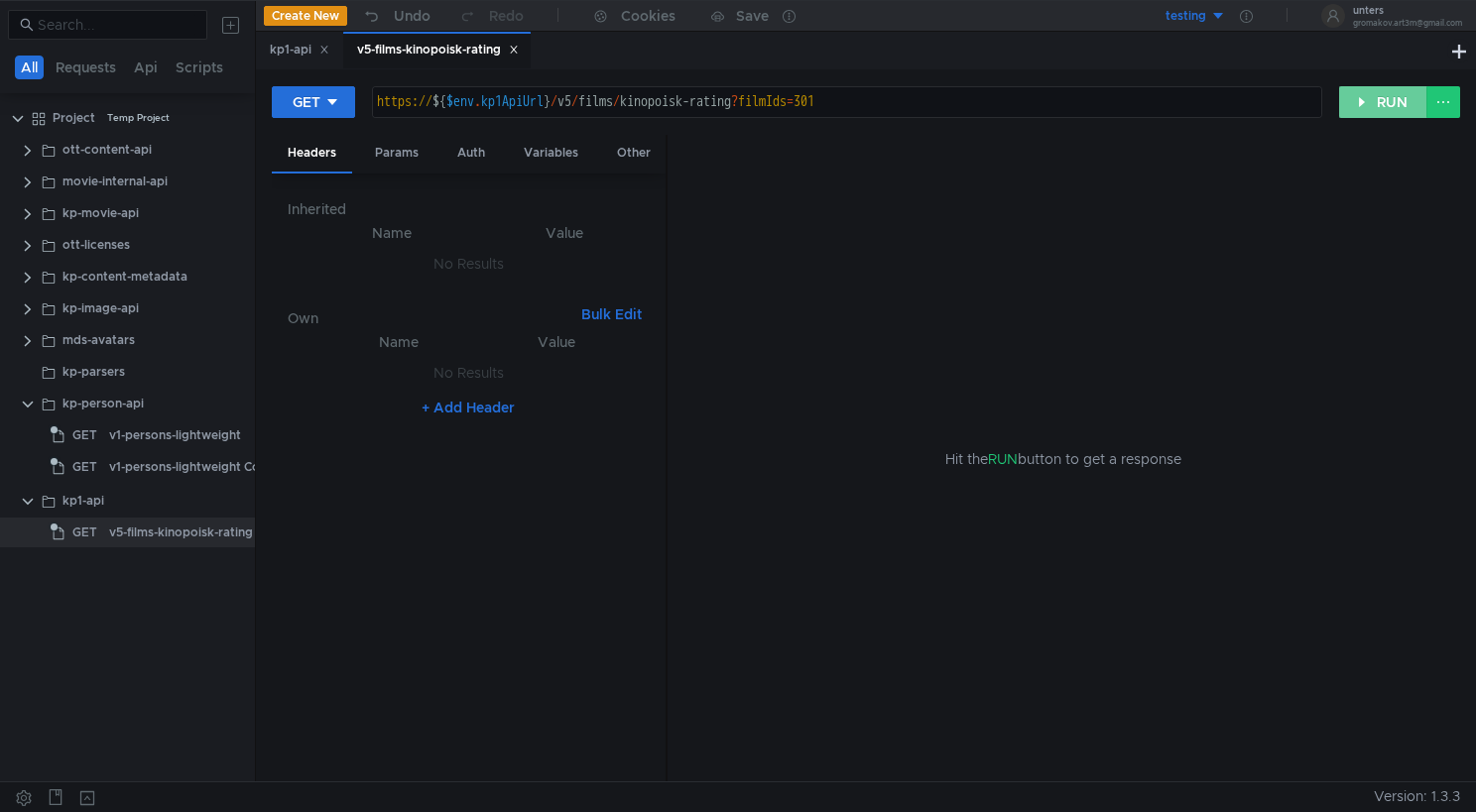 click on "RUN" at bounding box center (1383, 102) 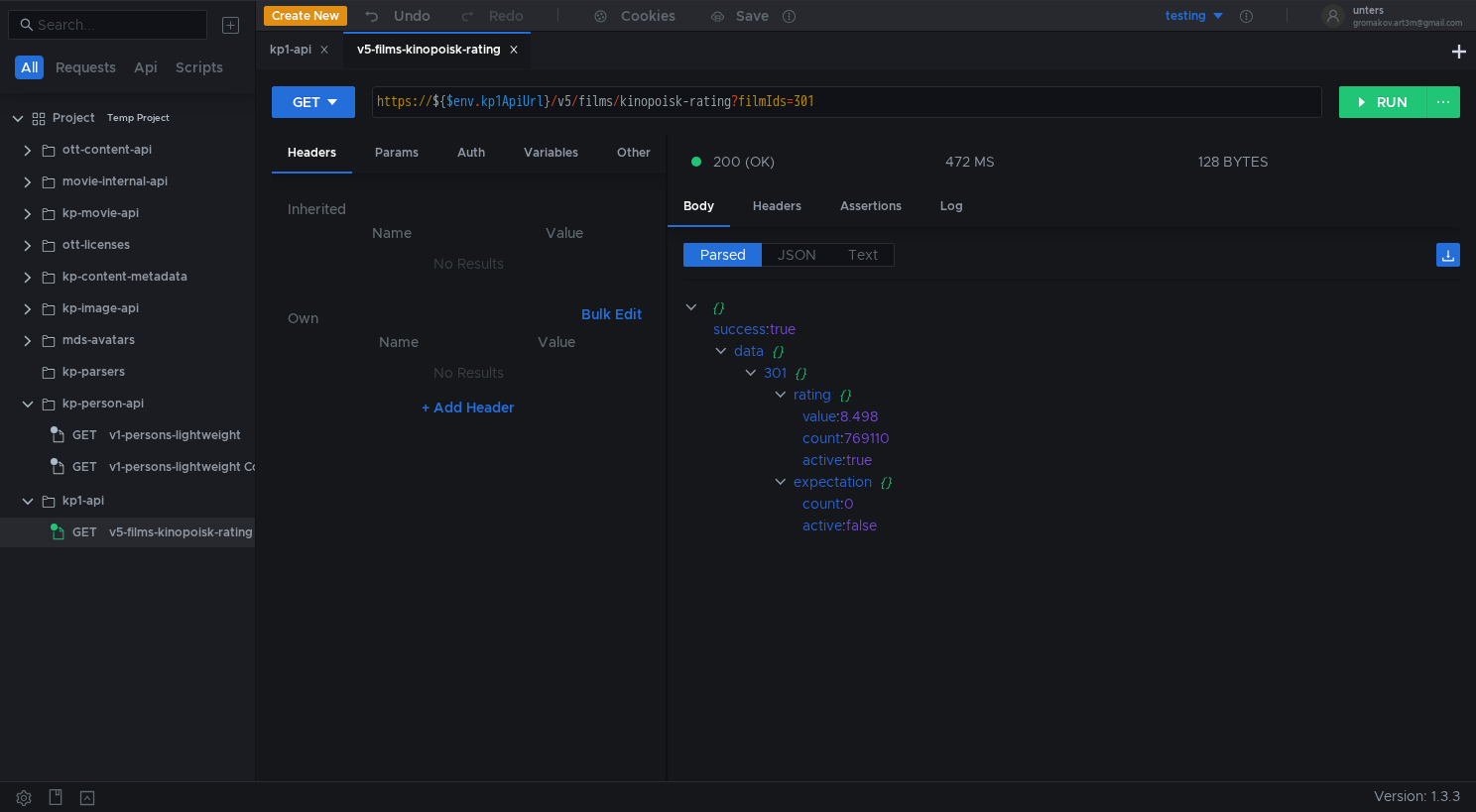 click on "Inherited  Name Value  No Results
Own  Bulk Edit      XXXXXXXXXXXXXXXXXXXXXXXXXXXXXXXXXXXXXXXXXXXXXXXXXXXXXXXXXXXXXXXXXXXXXXXXXXXXXXXXXXXXXXXXXXXXXXXXXXXXXXXXXXXXXXXXXXXXXXXXXXXXXXXXXXXXXXXXXXXXXXXXXXXXXXXXXXXXXXXXXXXXXXXXXXXXXXXXXXXXXXXXXXXXXXXXXXXXXXXXXXXXXXXXXXXXXXXXXXXXXXXXXXXXXXXXXXXXXXXXXXXXXXXXXXXXXXXX Name Value  No Results
+ Add Header" at bounding box center (468, 478) 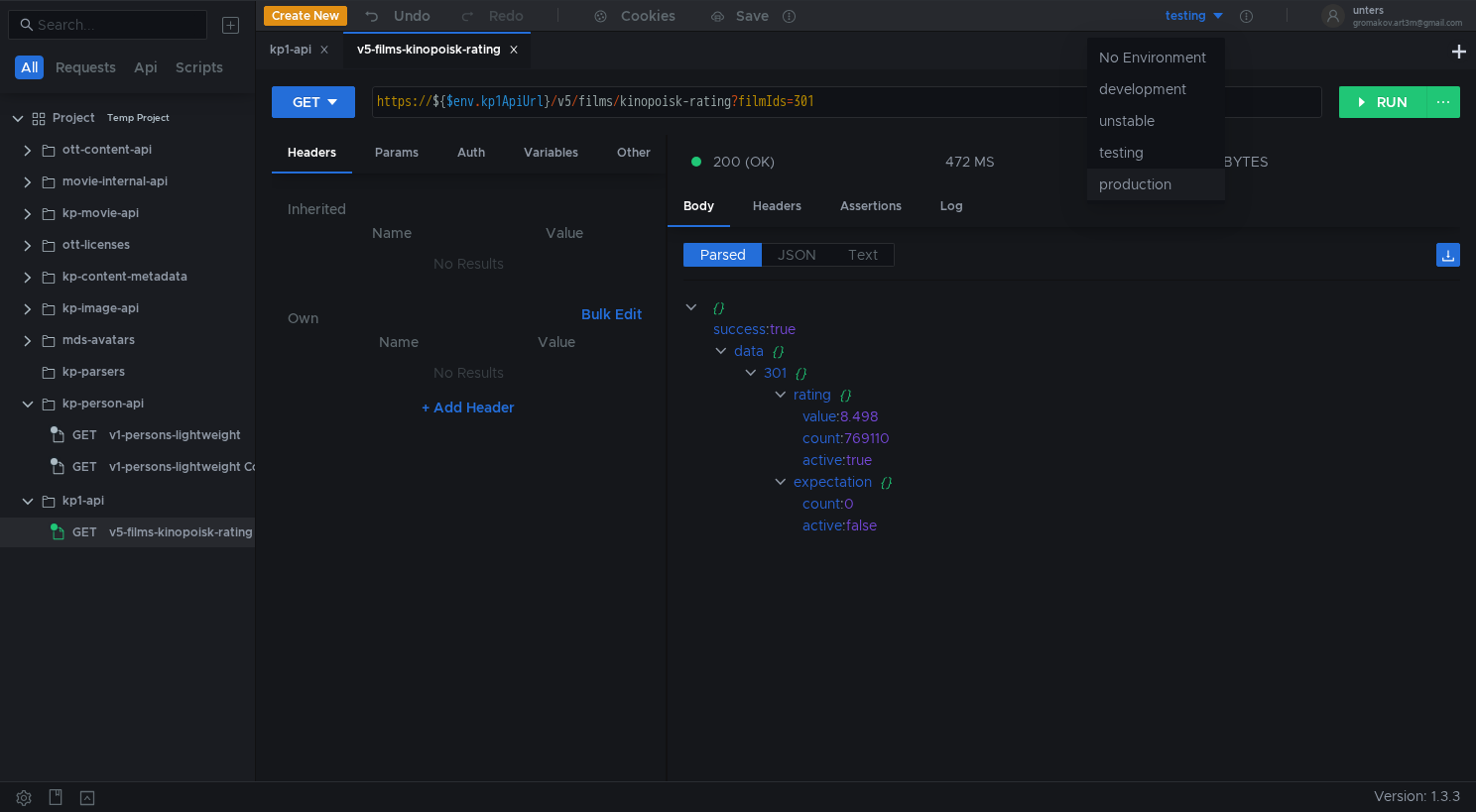 click on "production" at bounding box center (1156, 184) 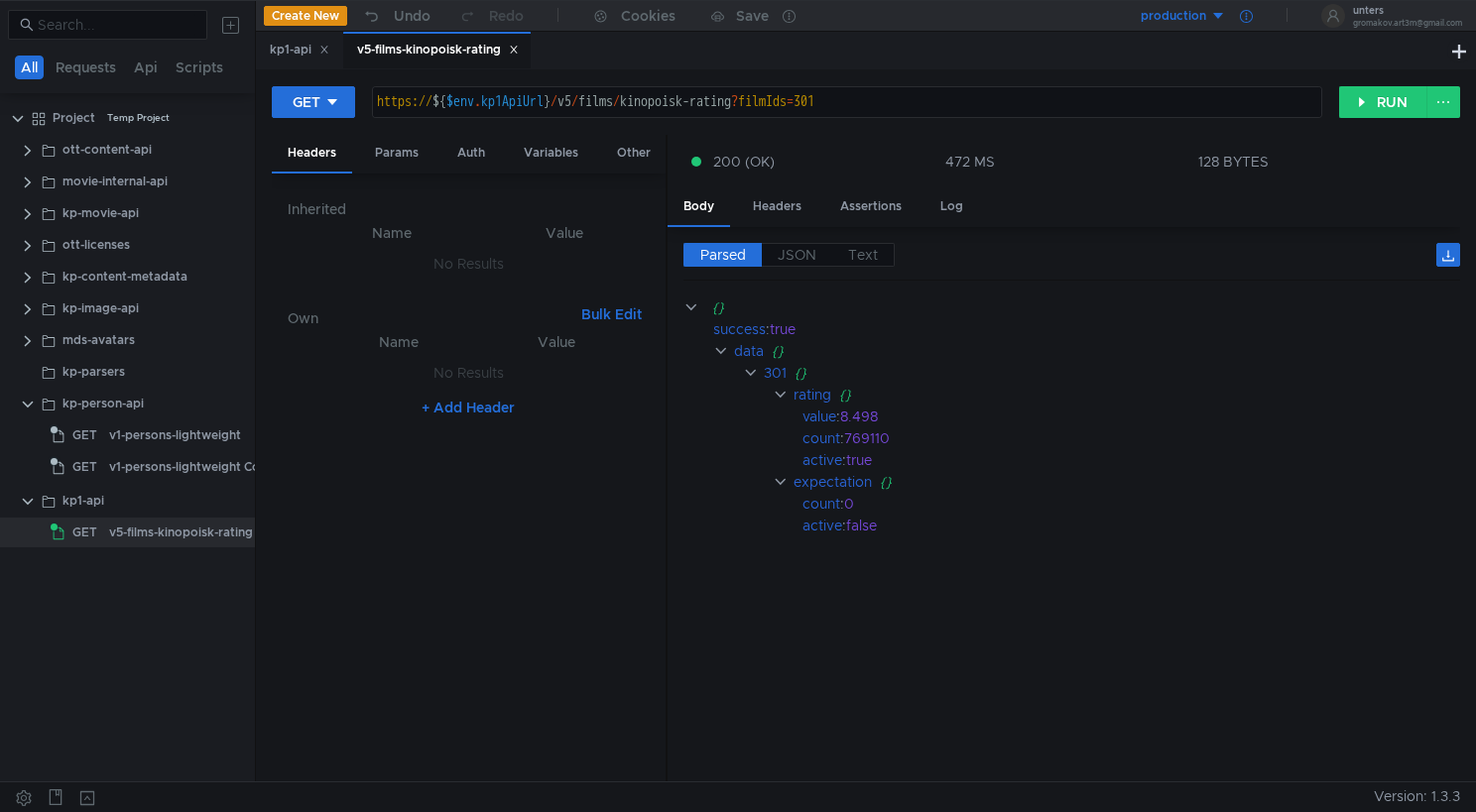 click at bounding box center [1246, 16] 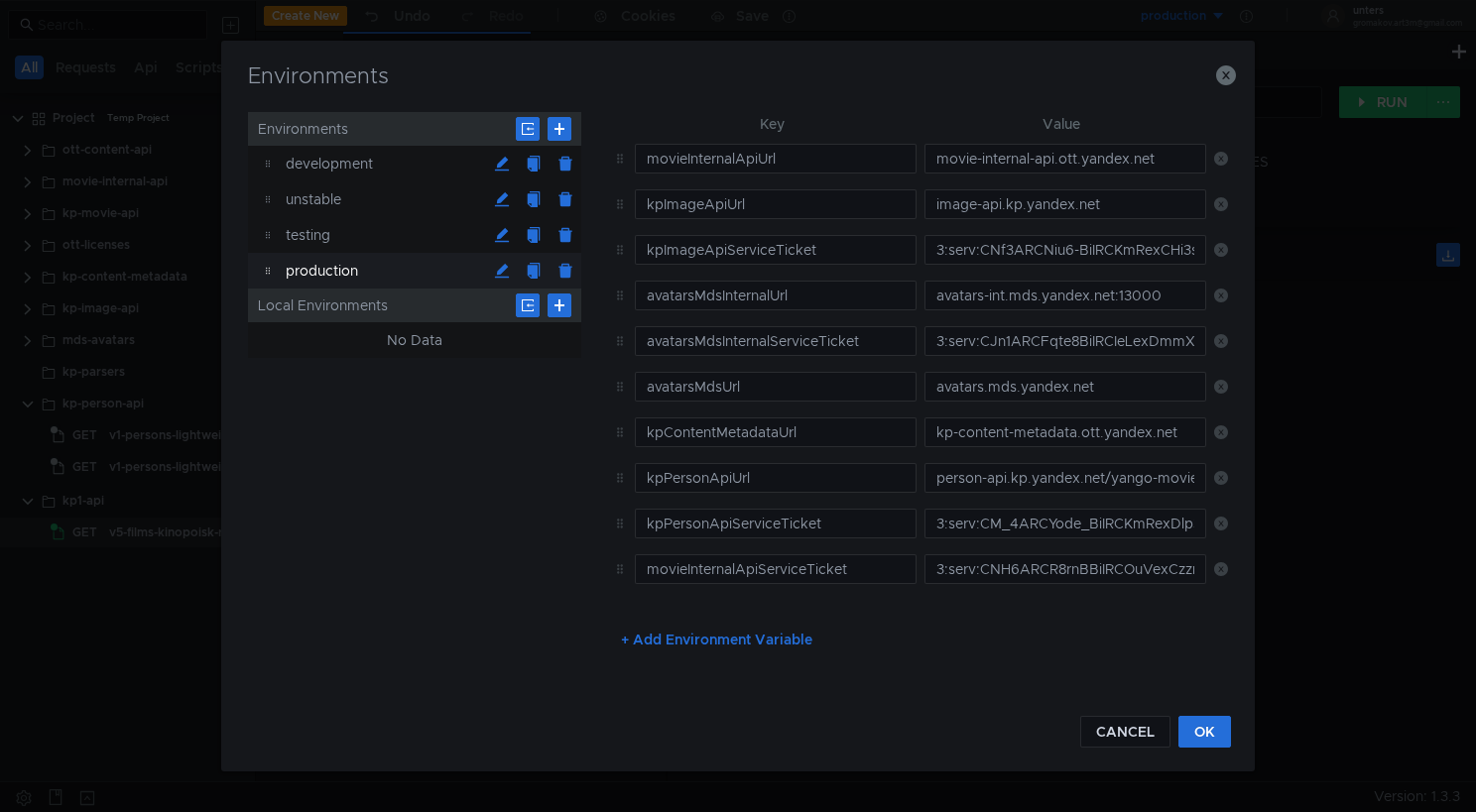 click on "+ Add Environment Variable" at bounding box center [716, 639] 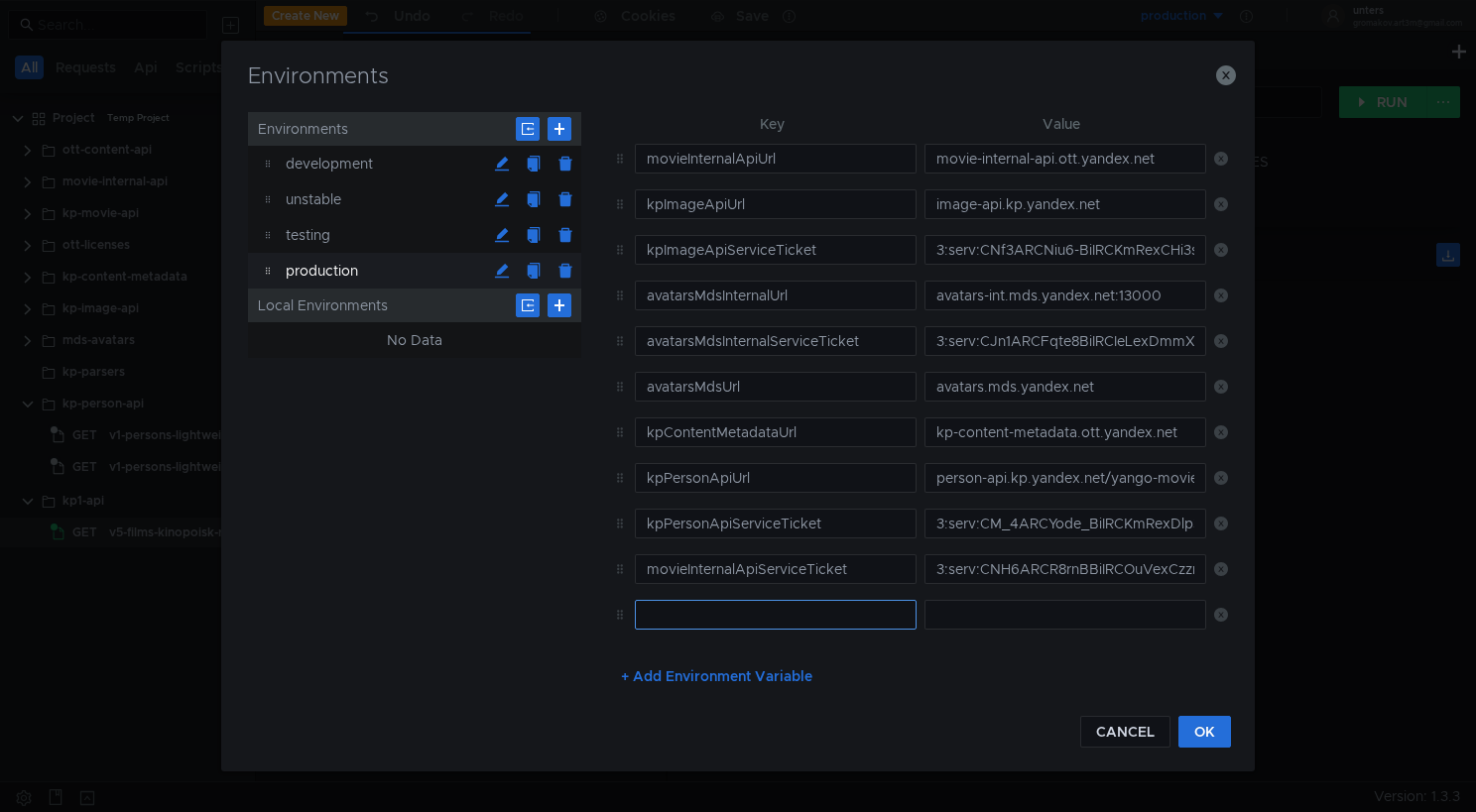 scroll, scrollTop: 9, scrollLeft: 0, axis: vertical 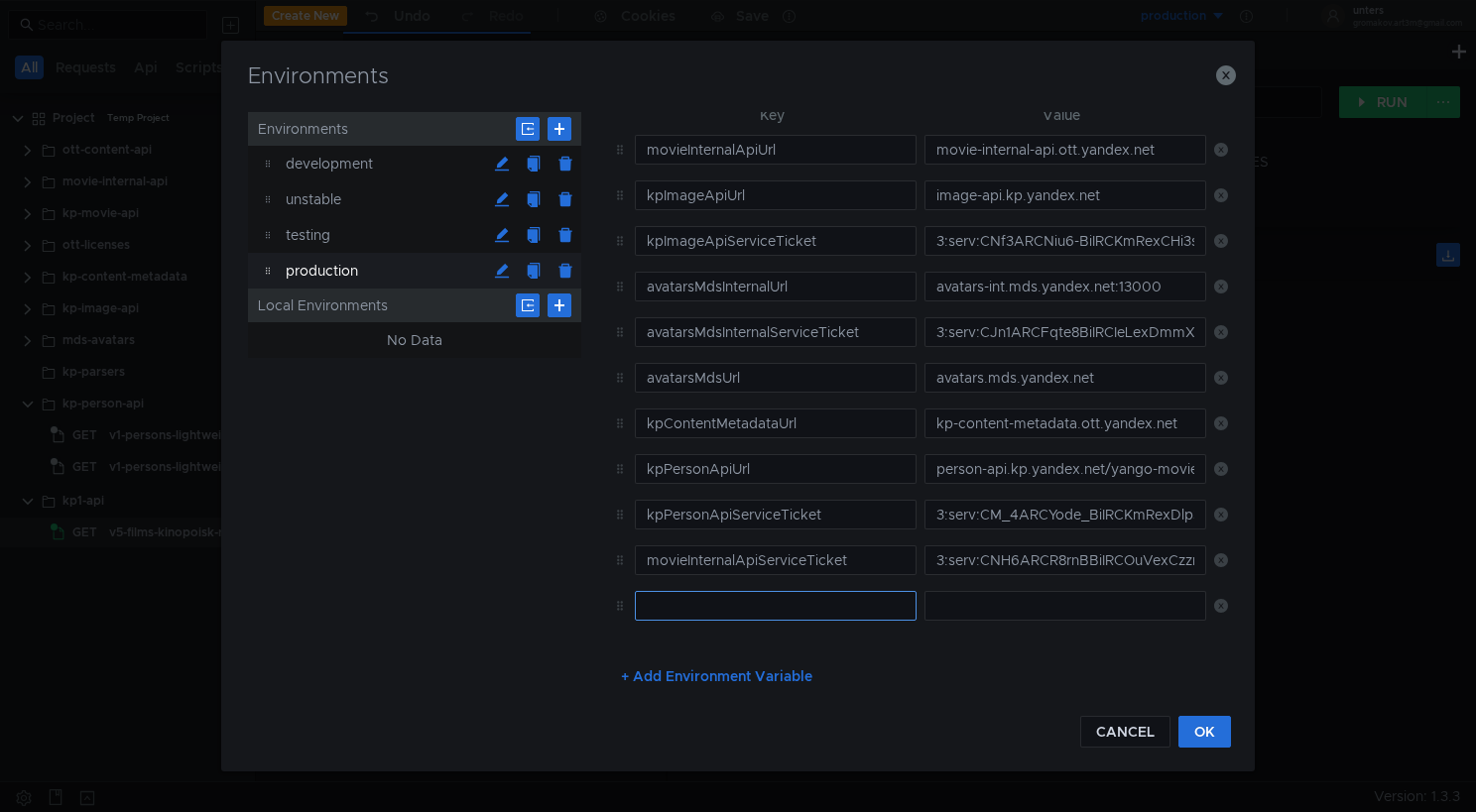 click at bounding box center (776, 606) 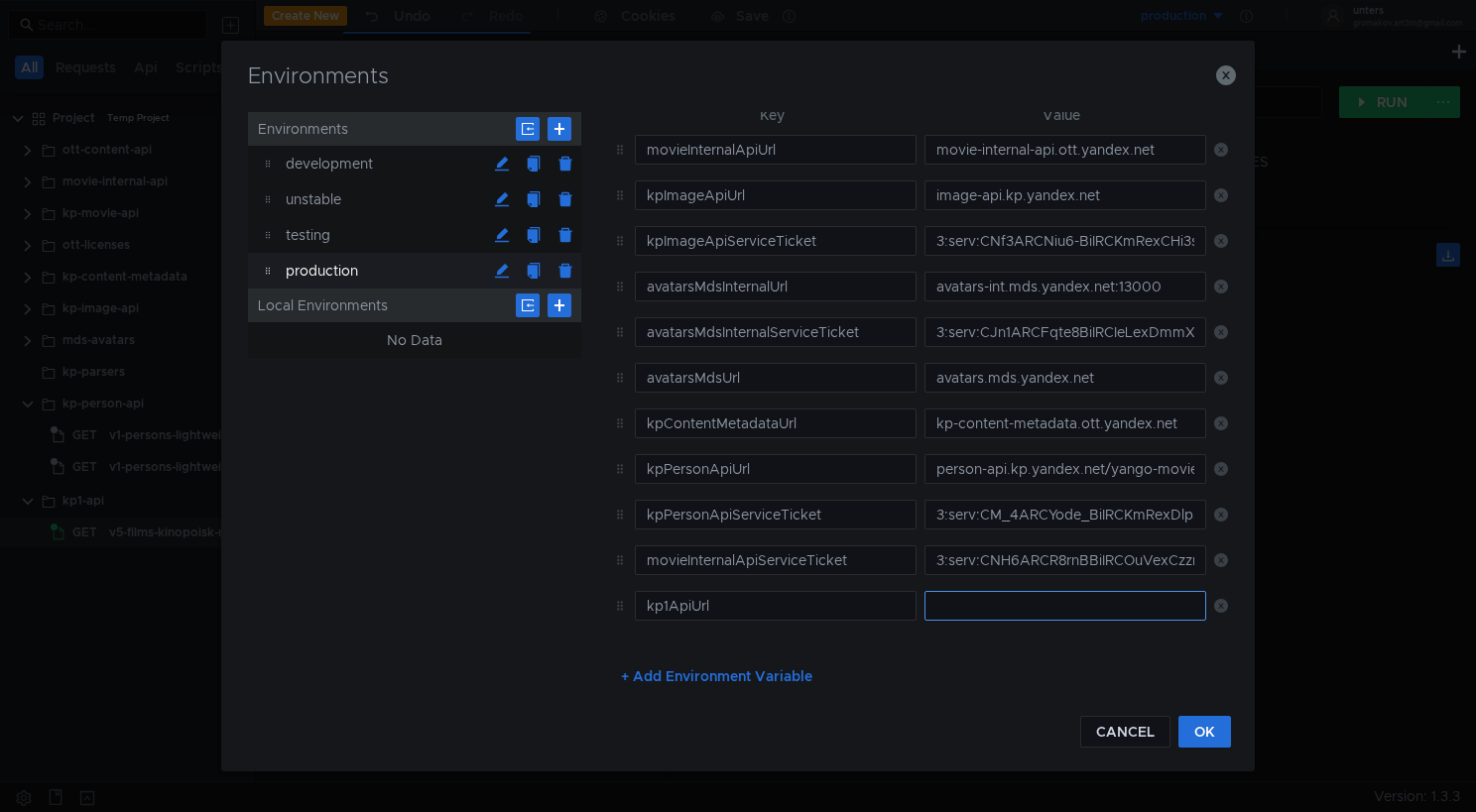 type on "kp1ApiUrl" 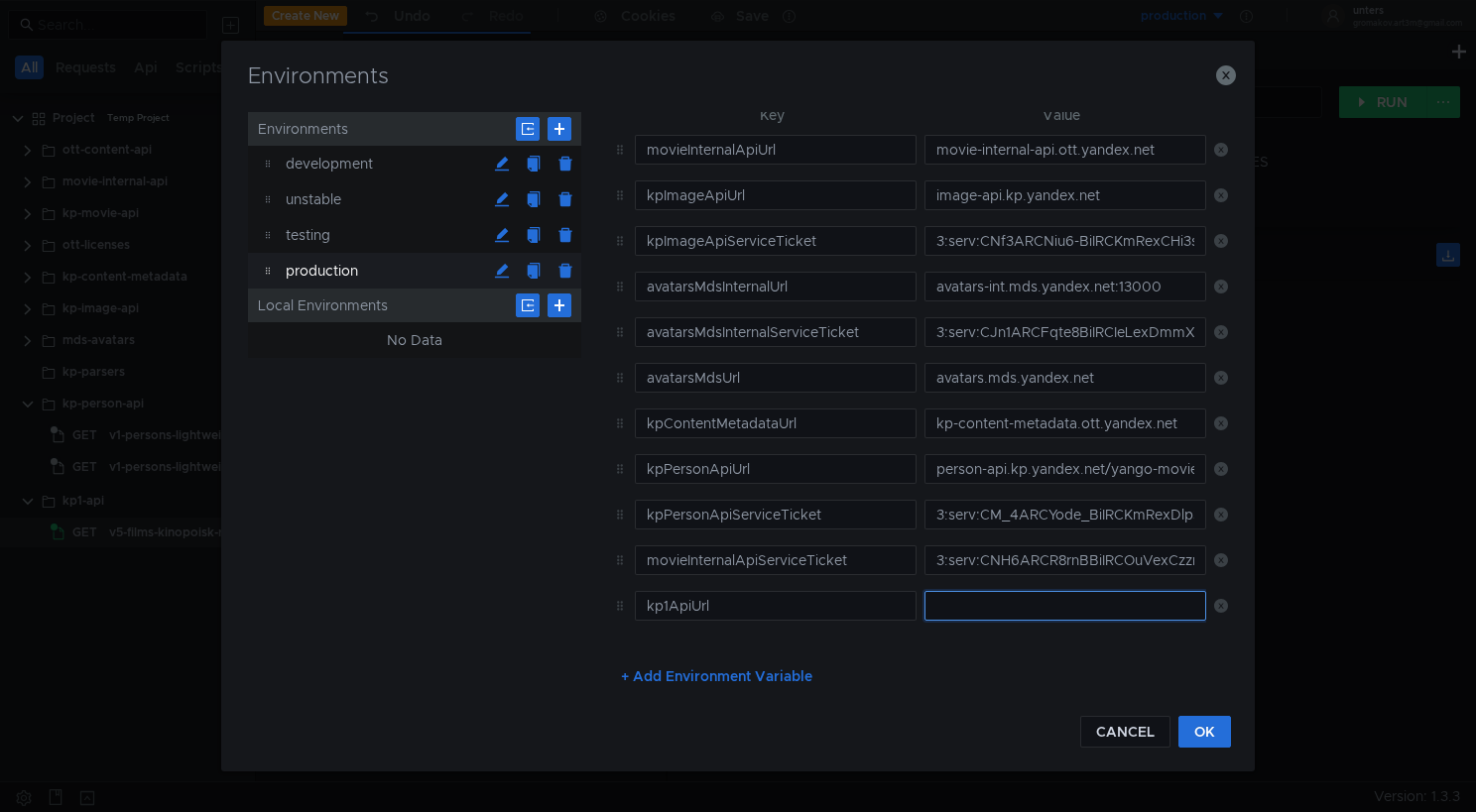 click at bounding box center (1065, 606) 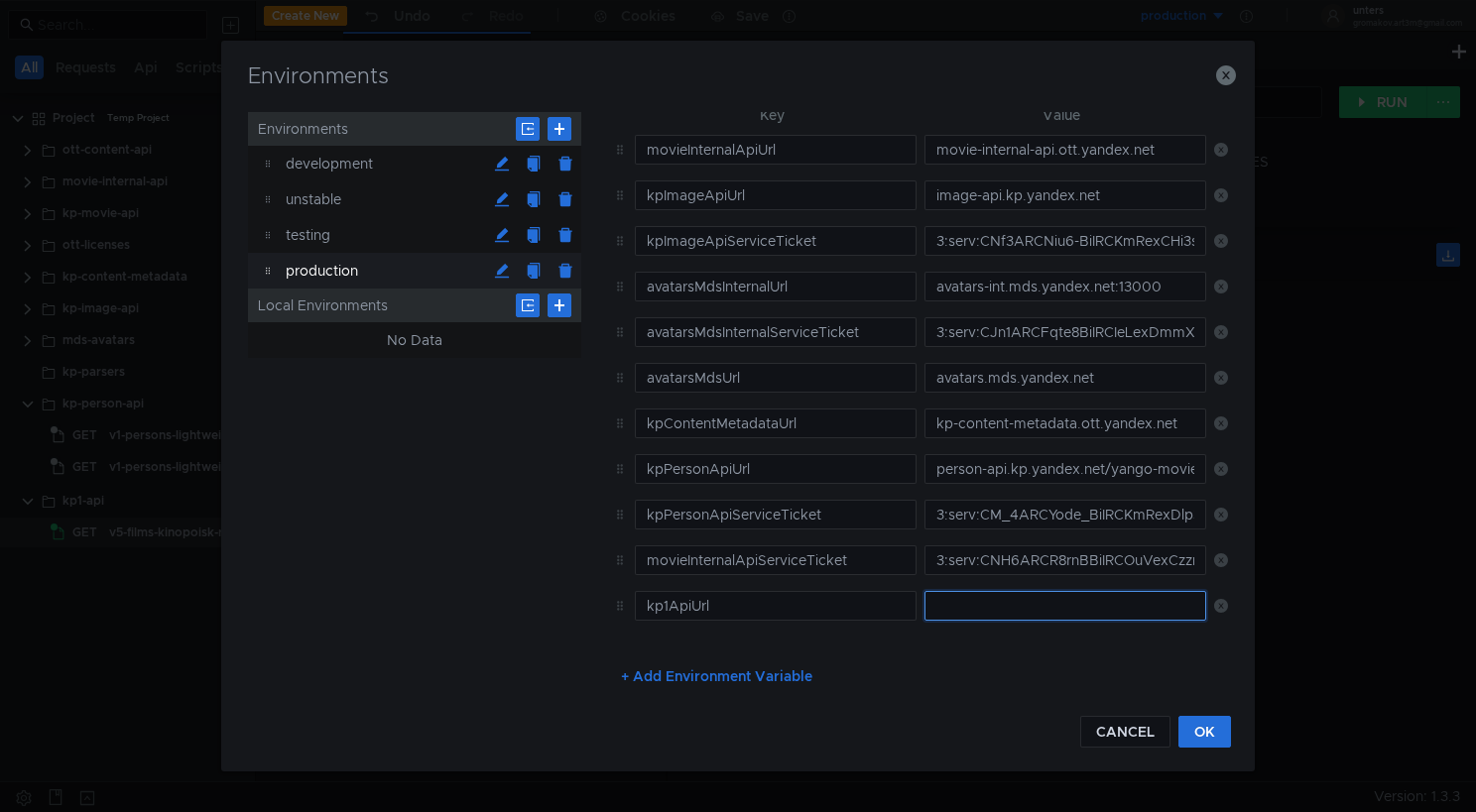 paste on "kp1-api-graphql.kp.yandex.net" 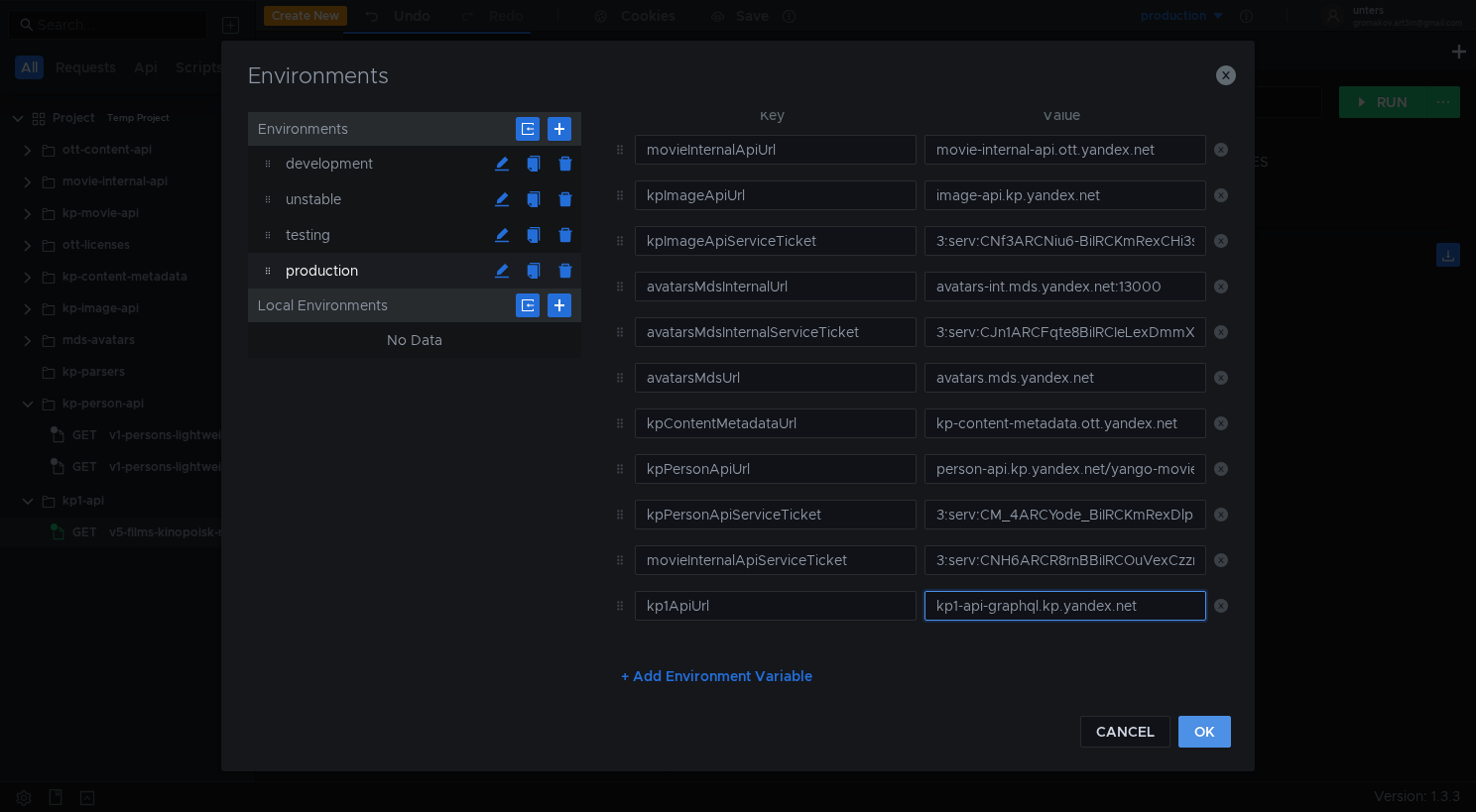type on "kp1-api-graphql.kp.yandex.net" 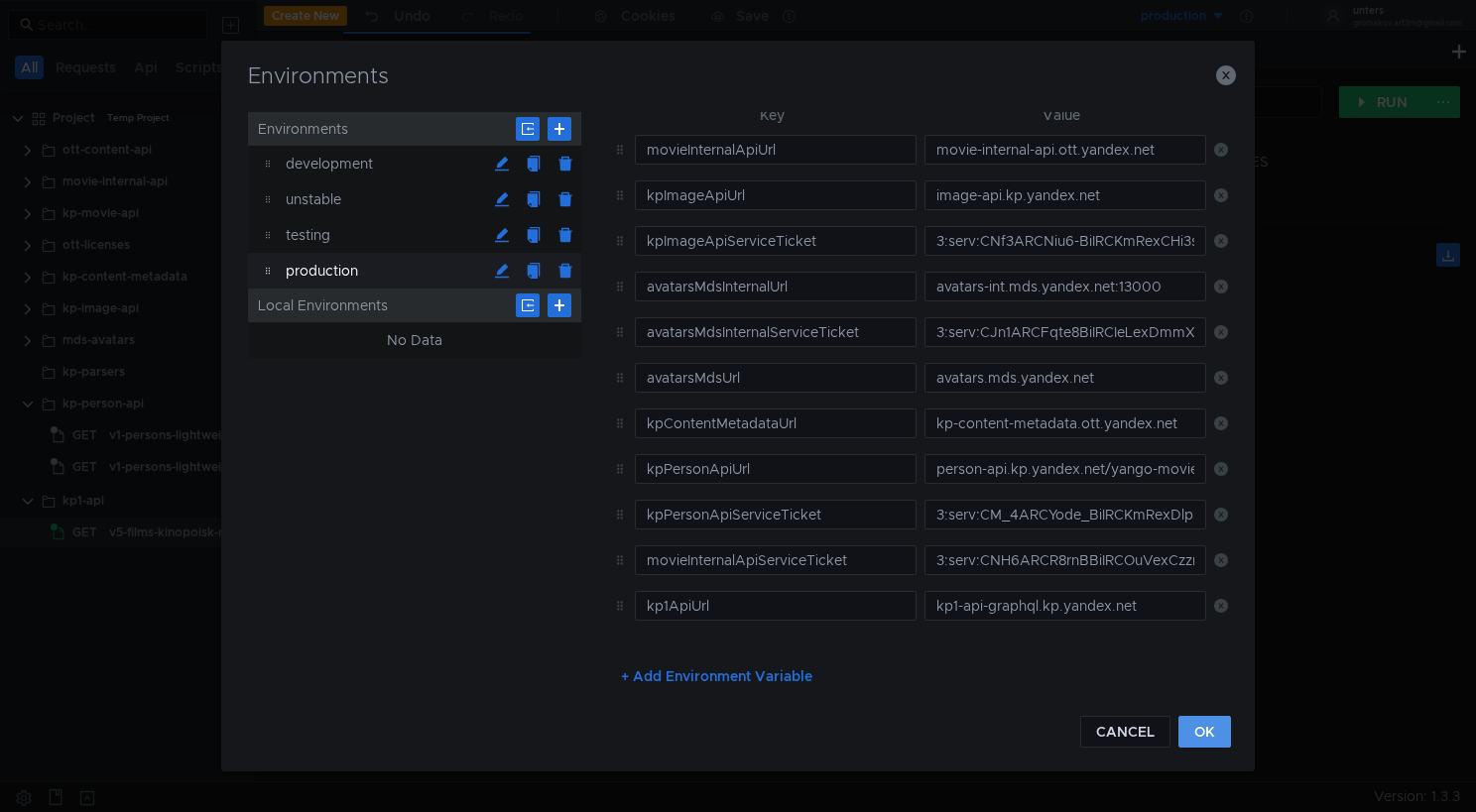 click on "OK" at bounding box center (1204, 732) 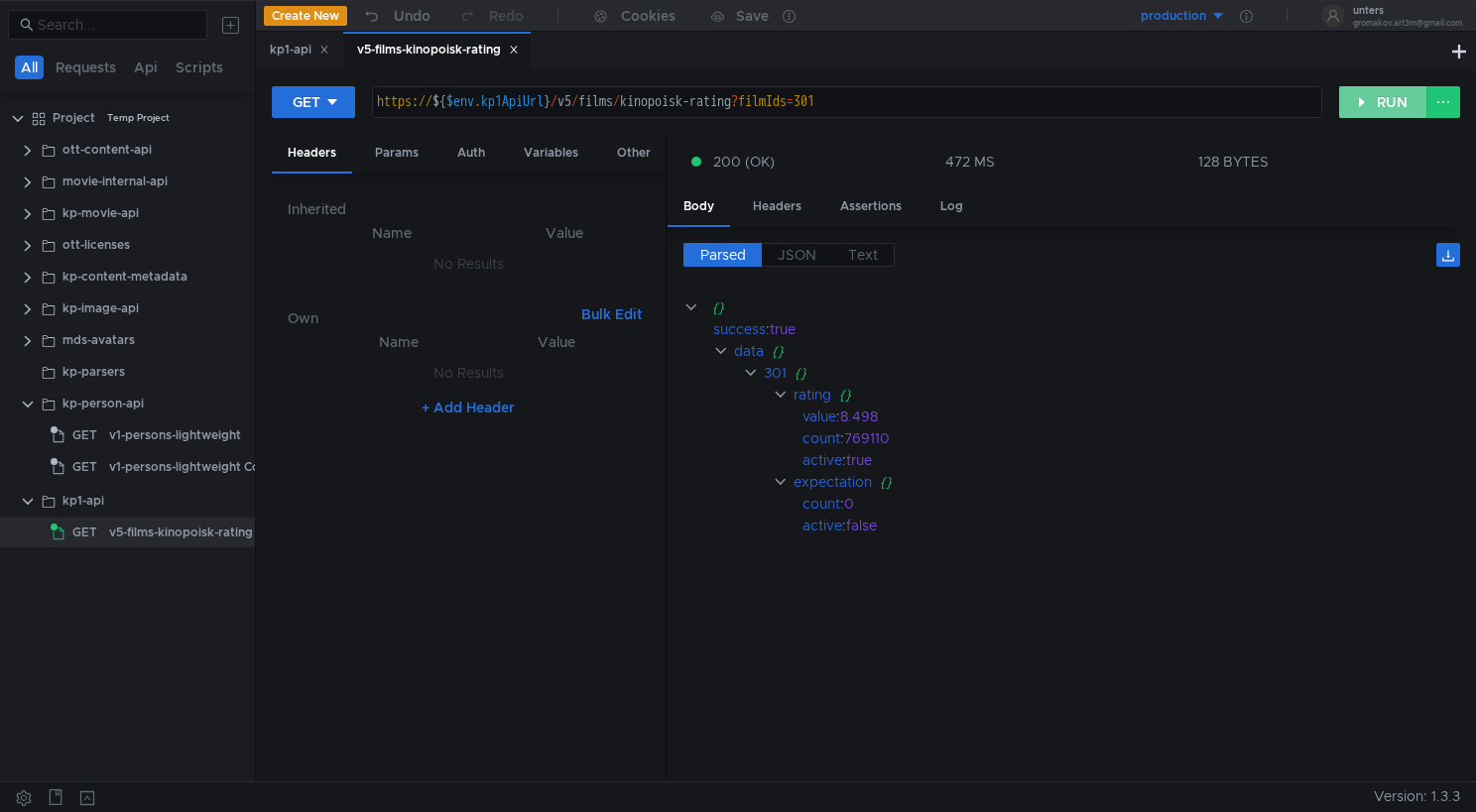 click on "RUN" at bounding box center (1383, 102) 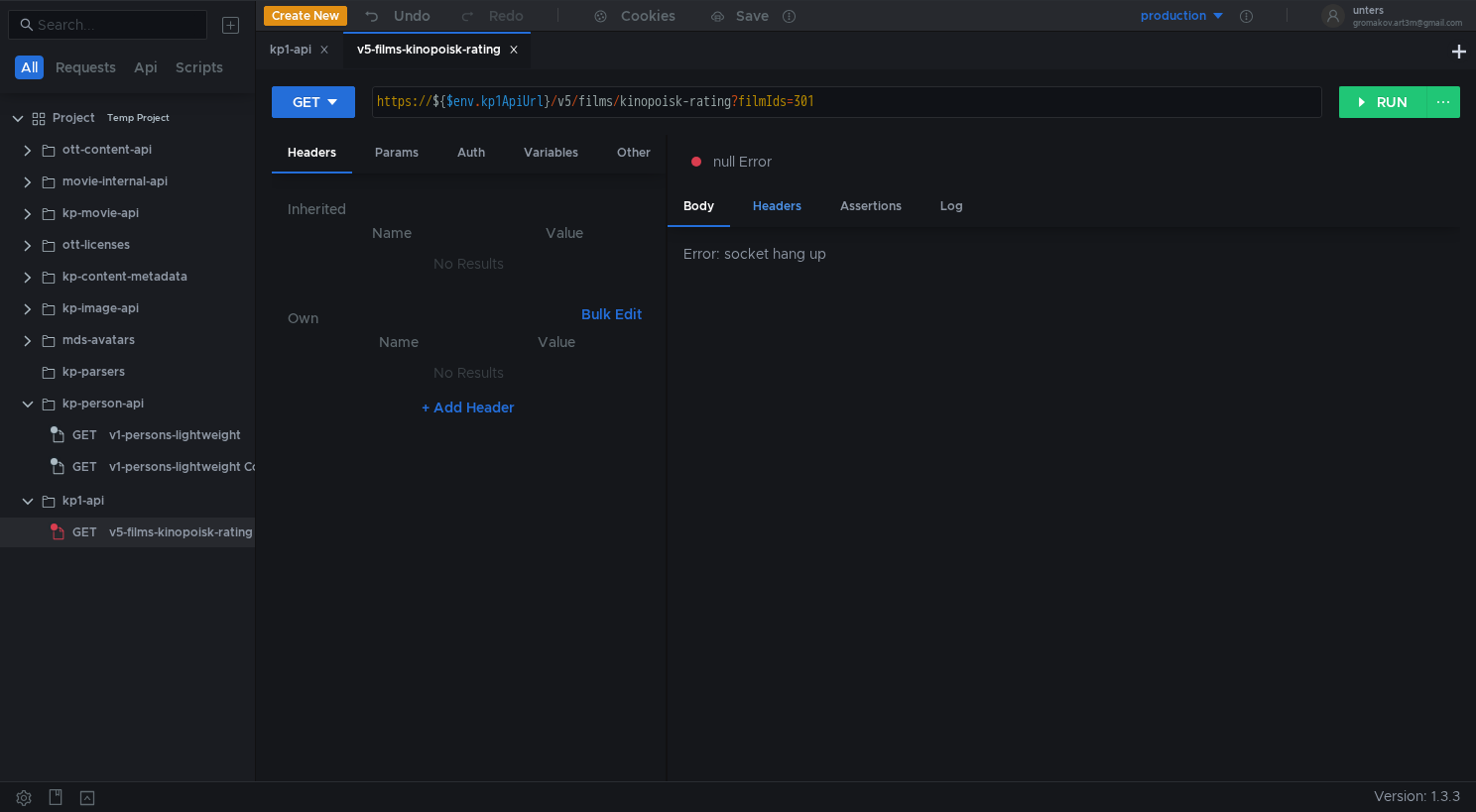 click on "Headers" at bounding box center [777, 206] 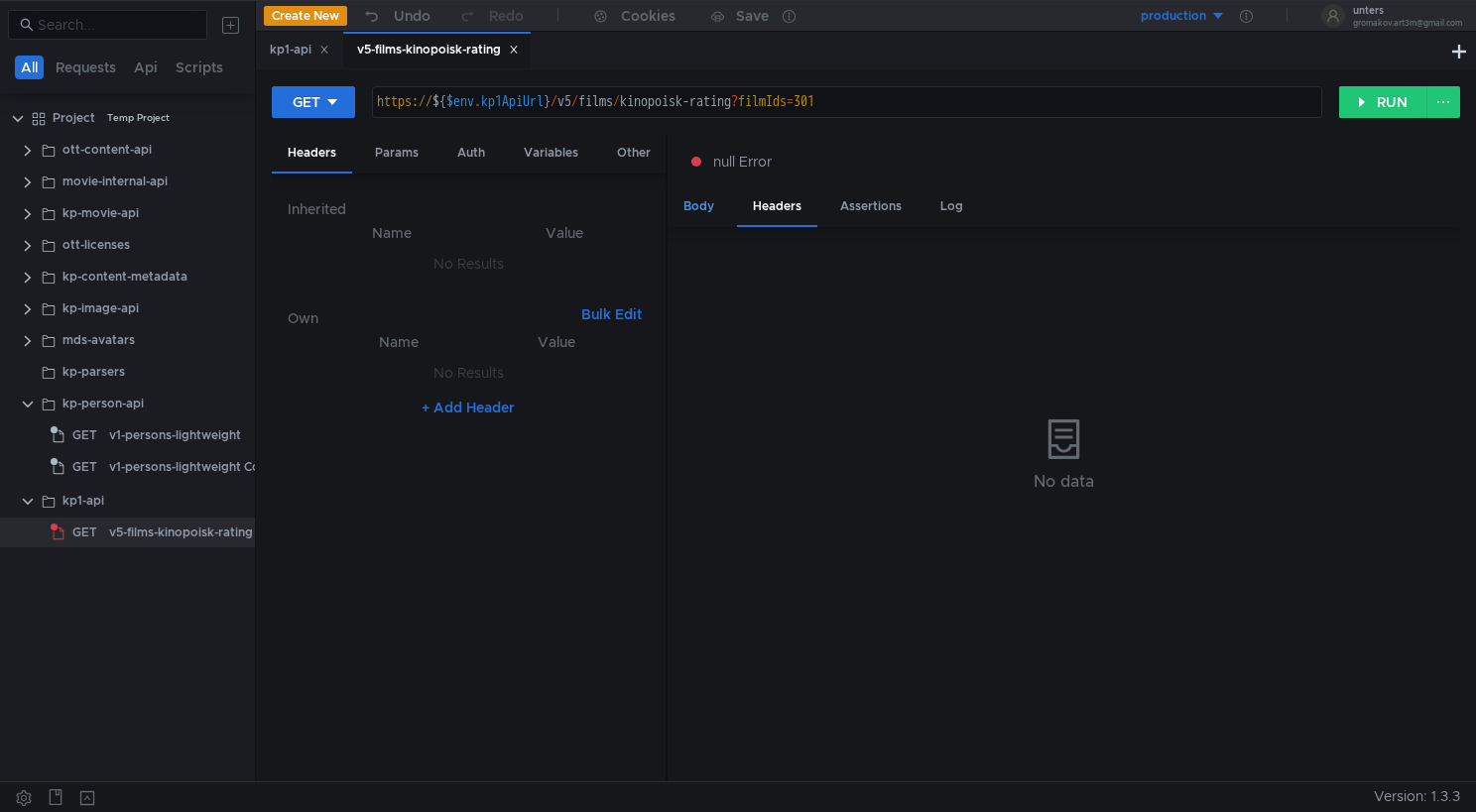 click on "Body" at bounding box center [698, 206] 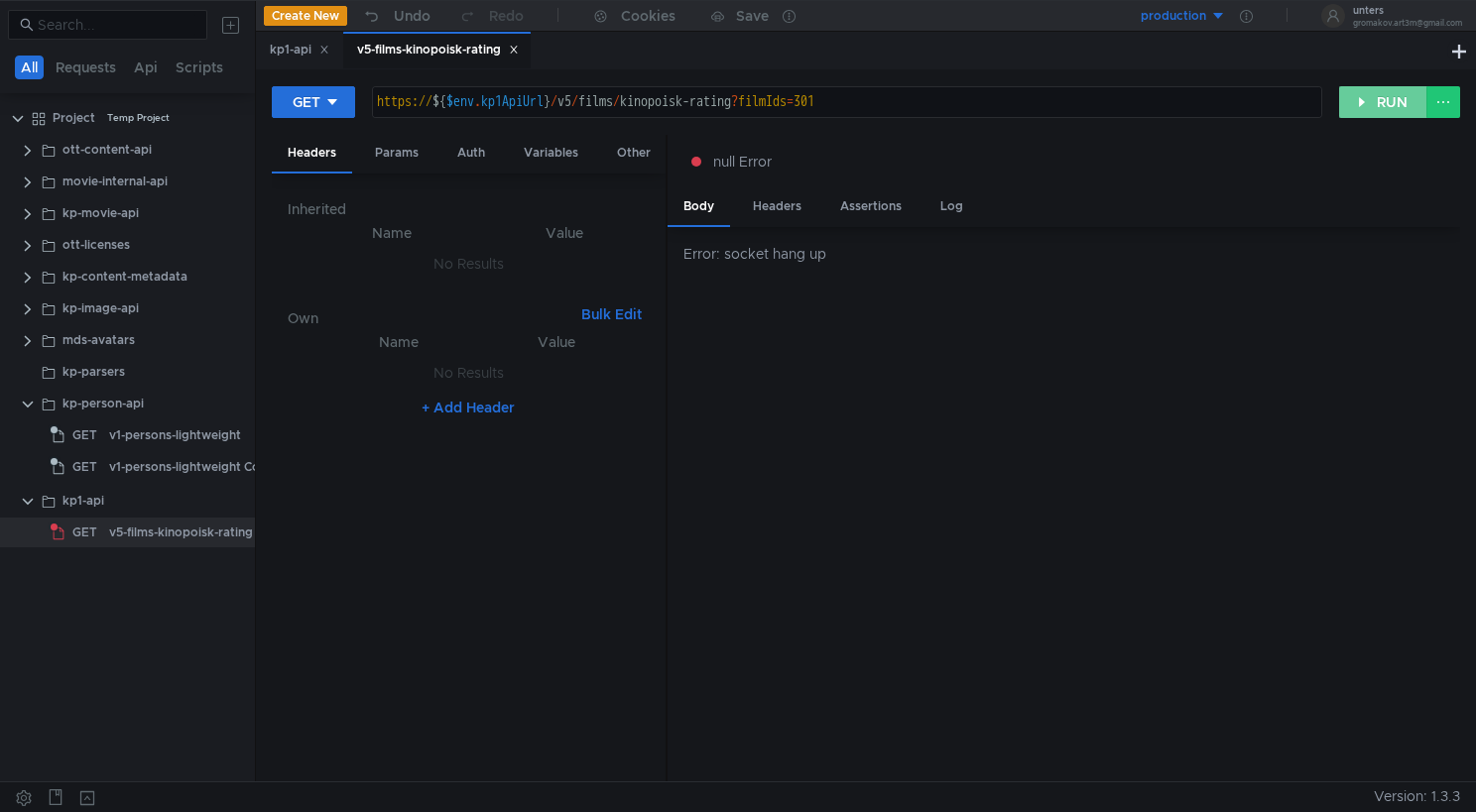 click on "RUN" at bounding box center [1383, 102] 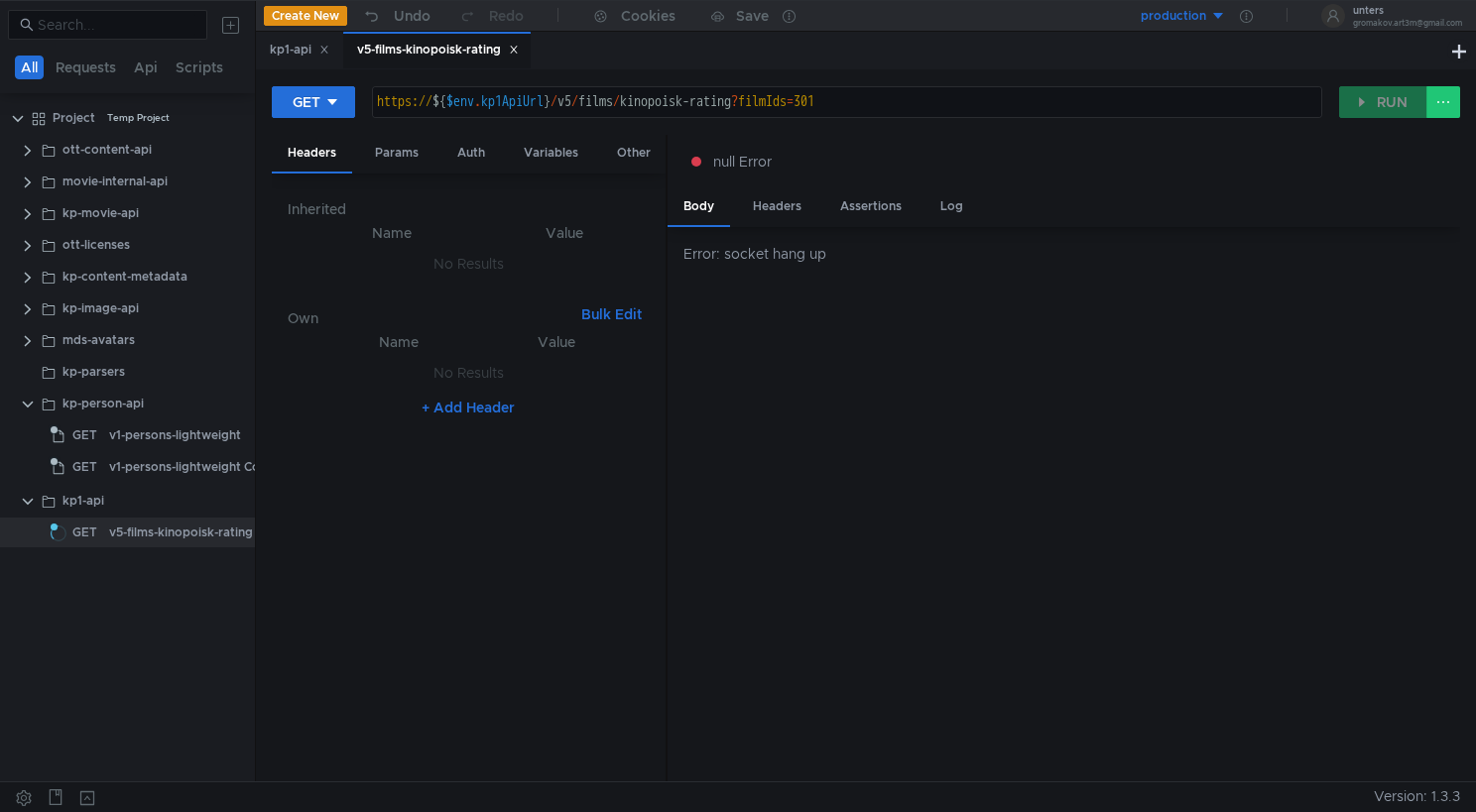 click on "RUN" at bounding box center (1383, 102) 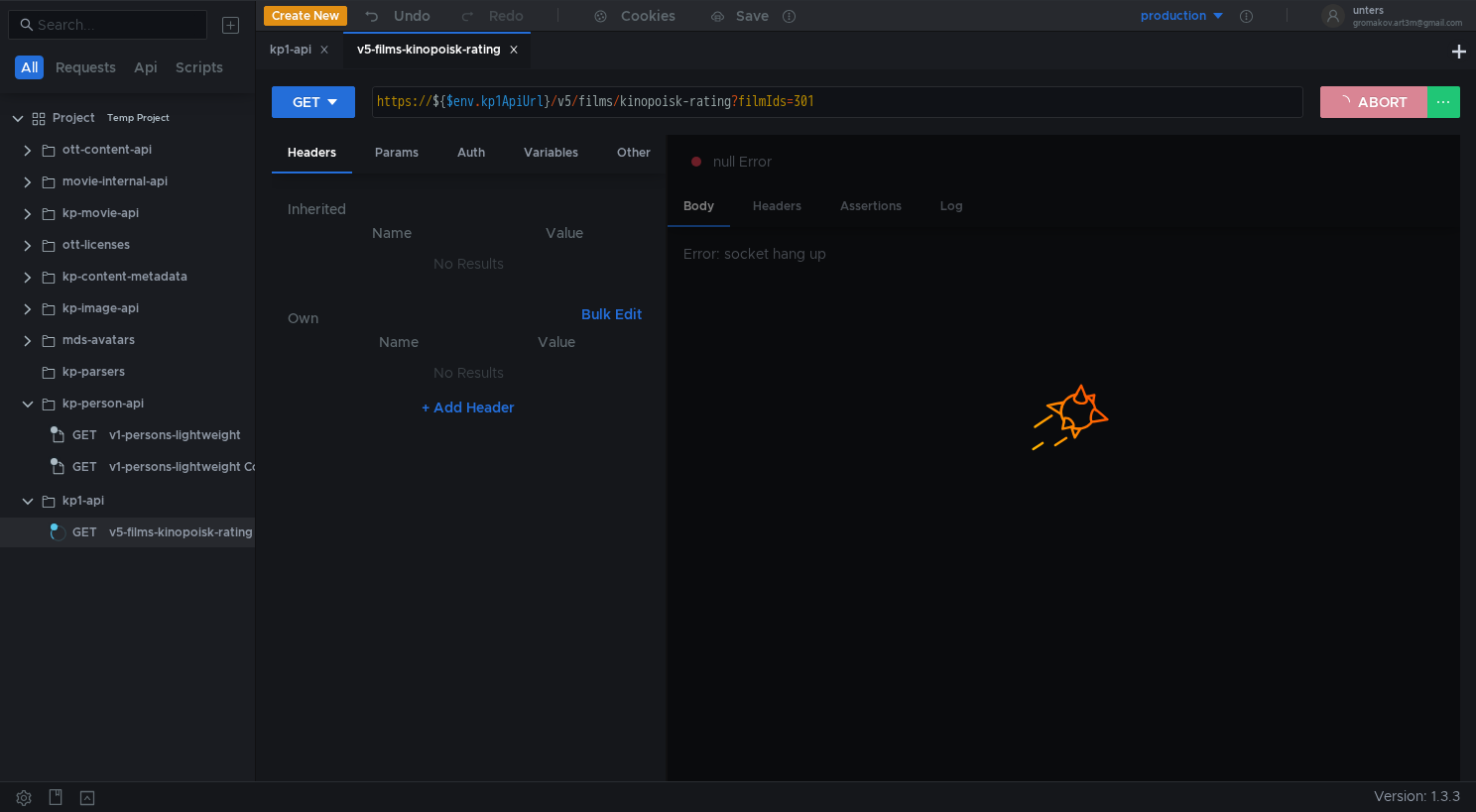 click on "ABORT" at bounding box center [1374, 102] 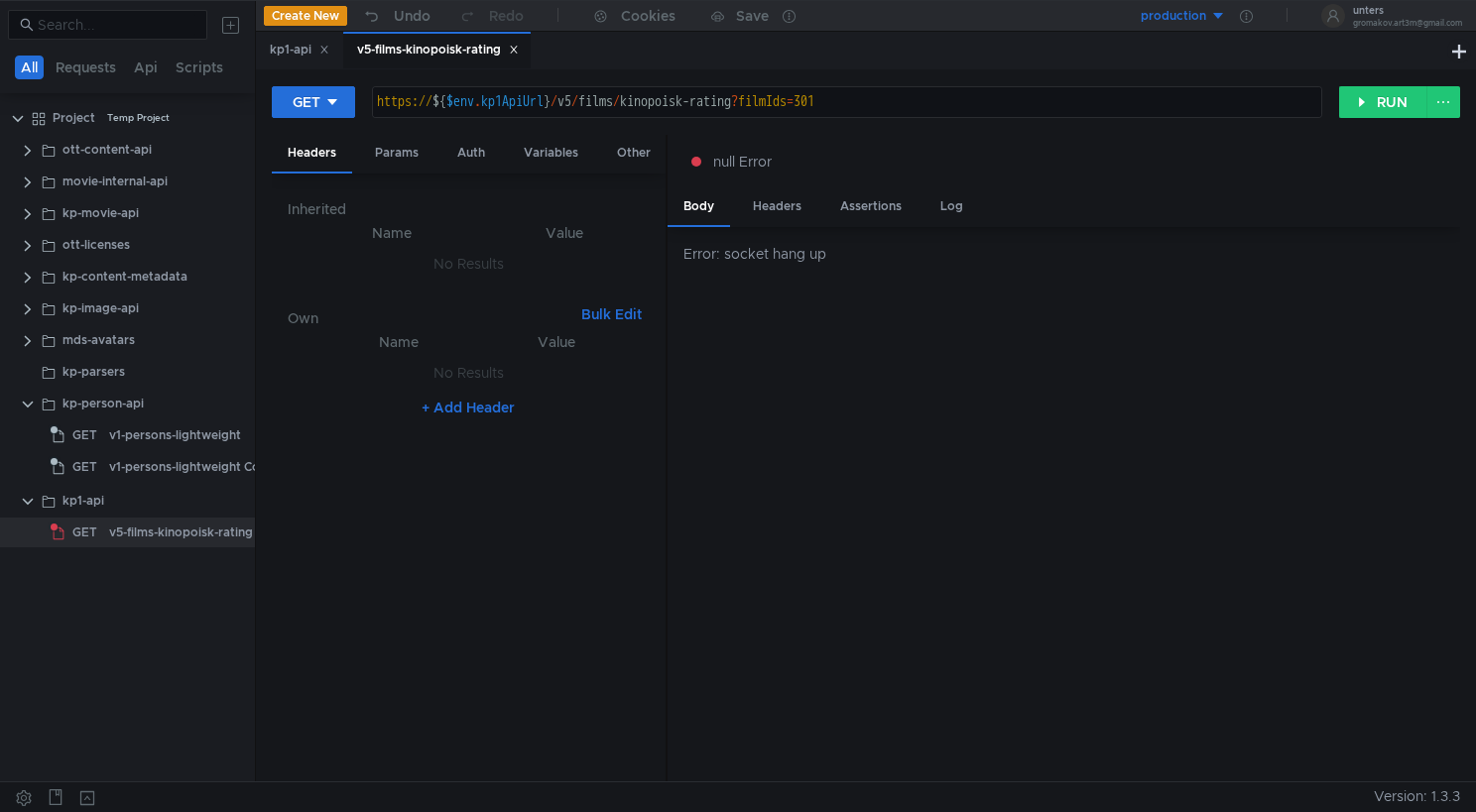 click on "Error: socket hang up" at bounding box center (1063, 505) 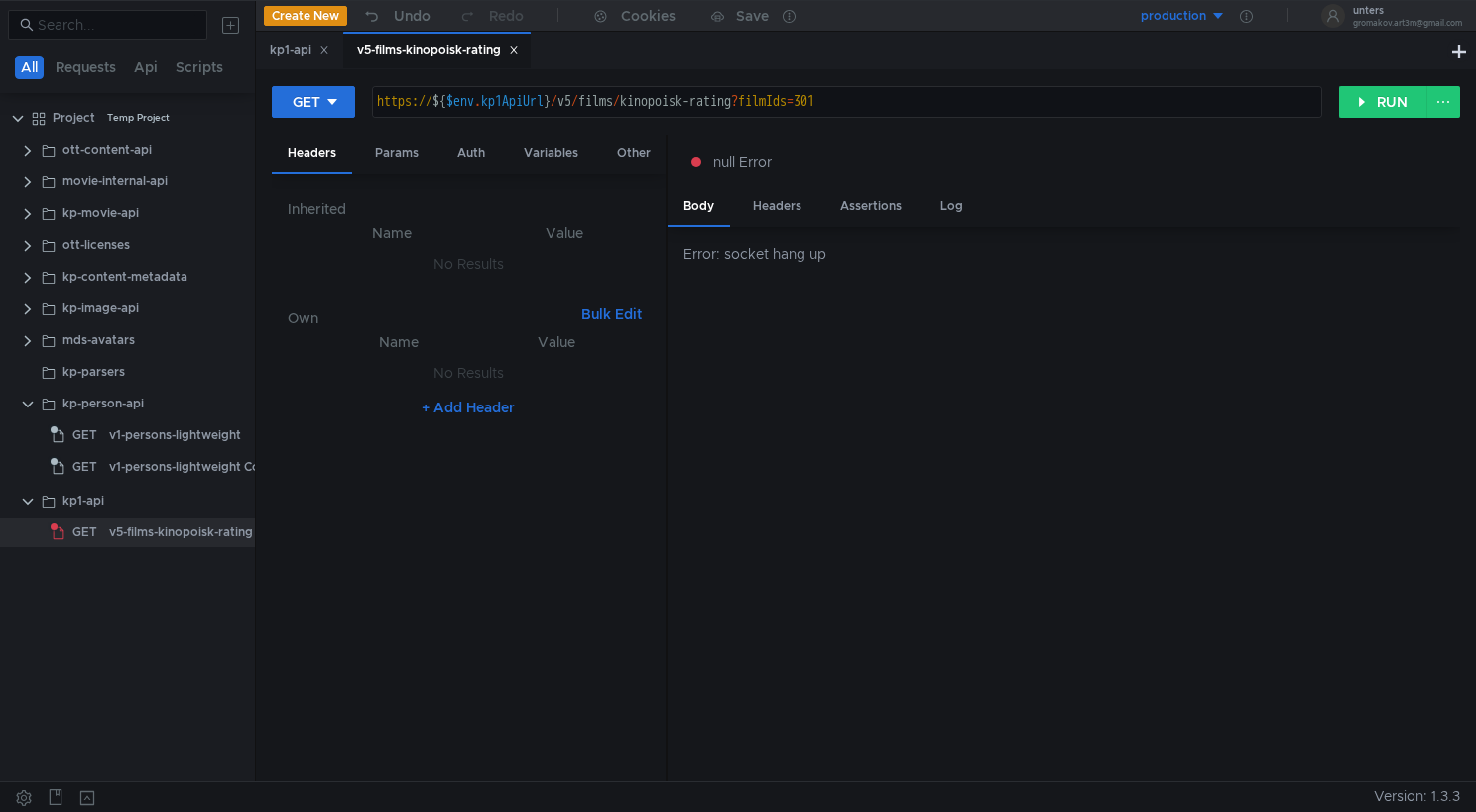 scroll, scrollTop: 0, scrollLeft: 0, axis: both 